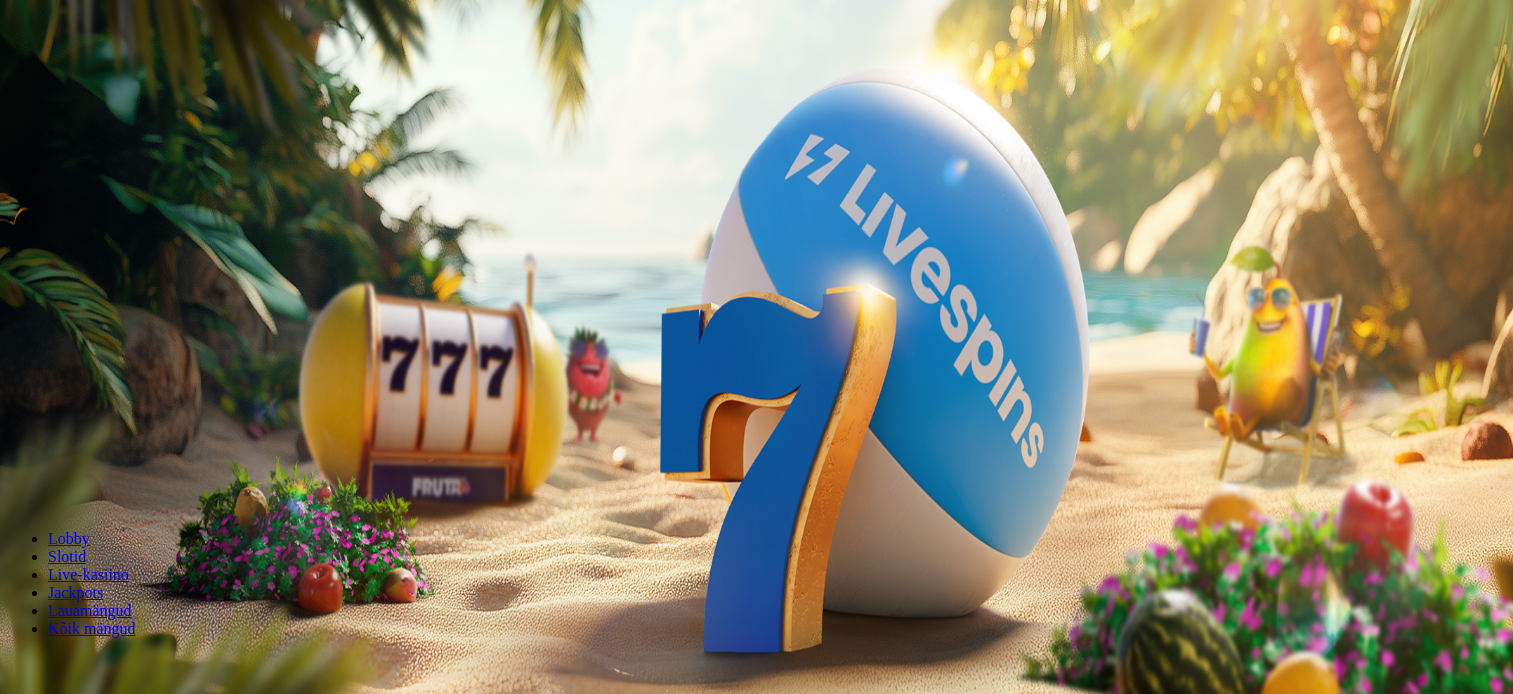 scroll, scrollTop: 0, scrollLeft: 0, axis: both 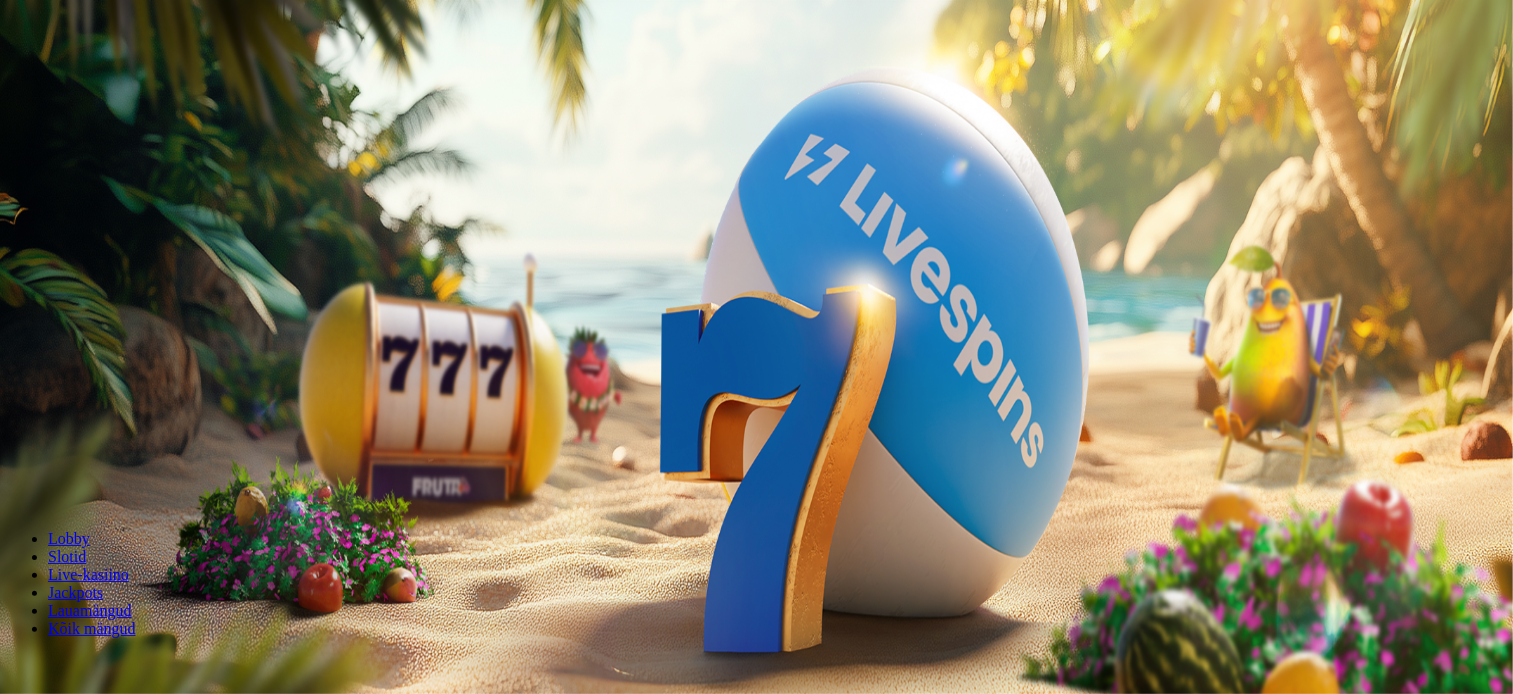 click at bounding box center [79, 665] 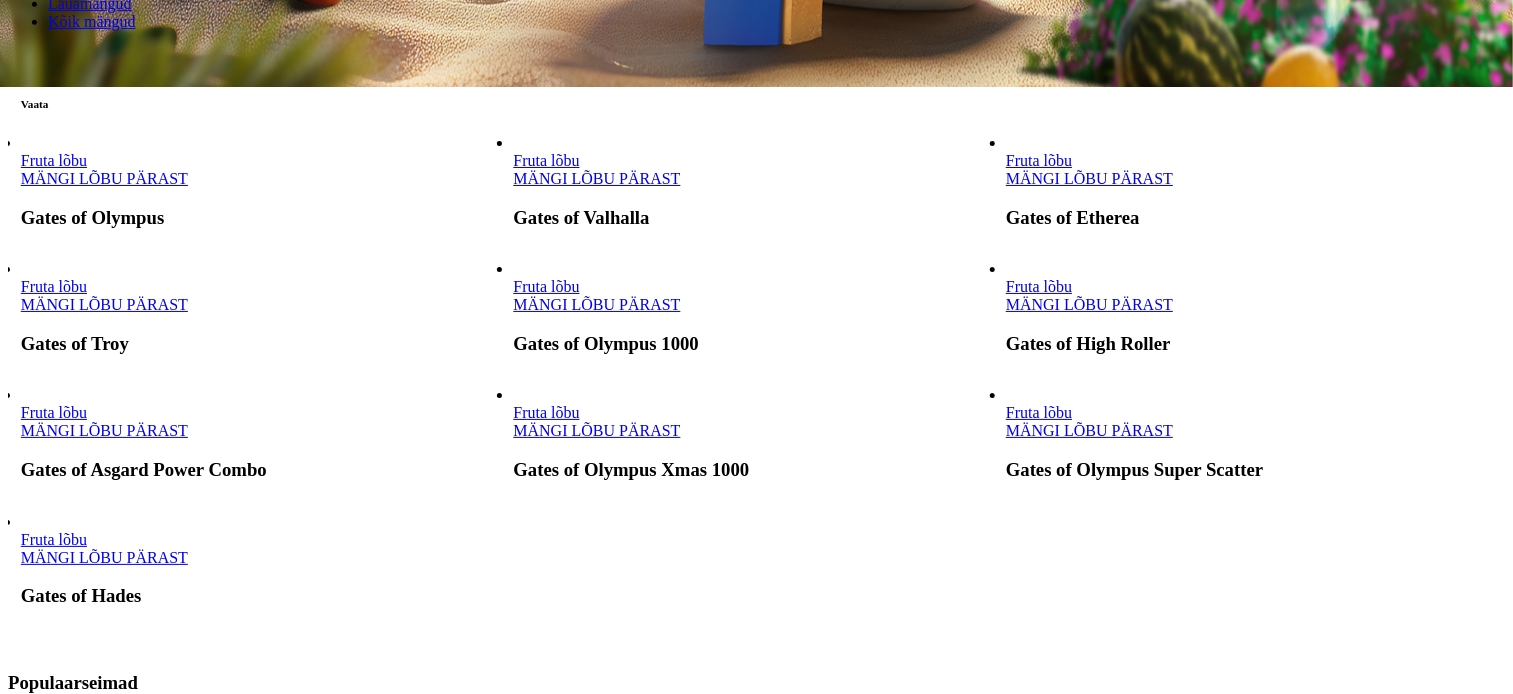 type on "*****" 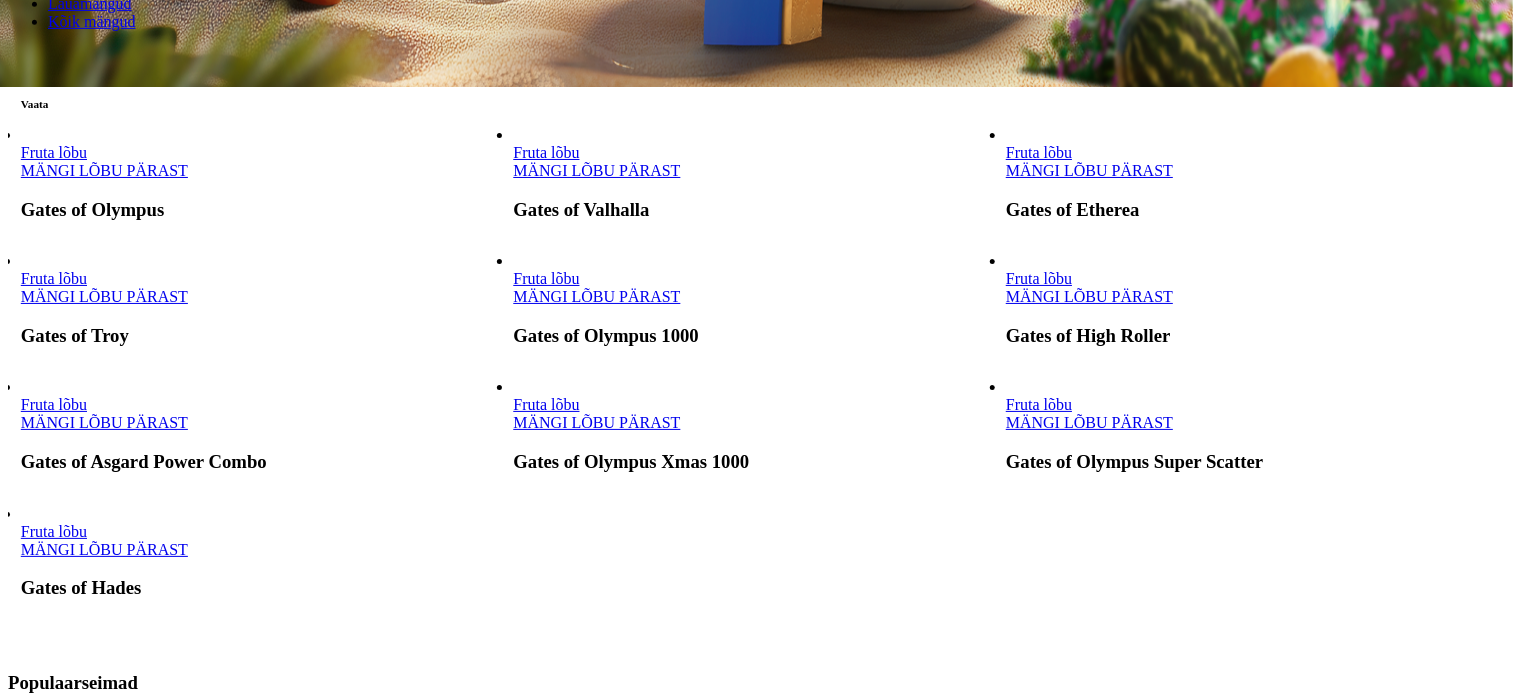 click on "MÄNGI LÕBU PÄRAST" at bounding box center [104, 549] 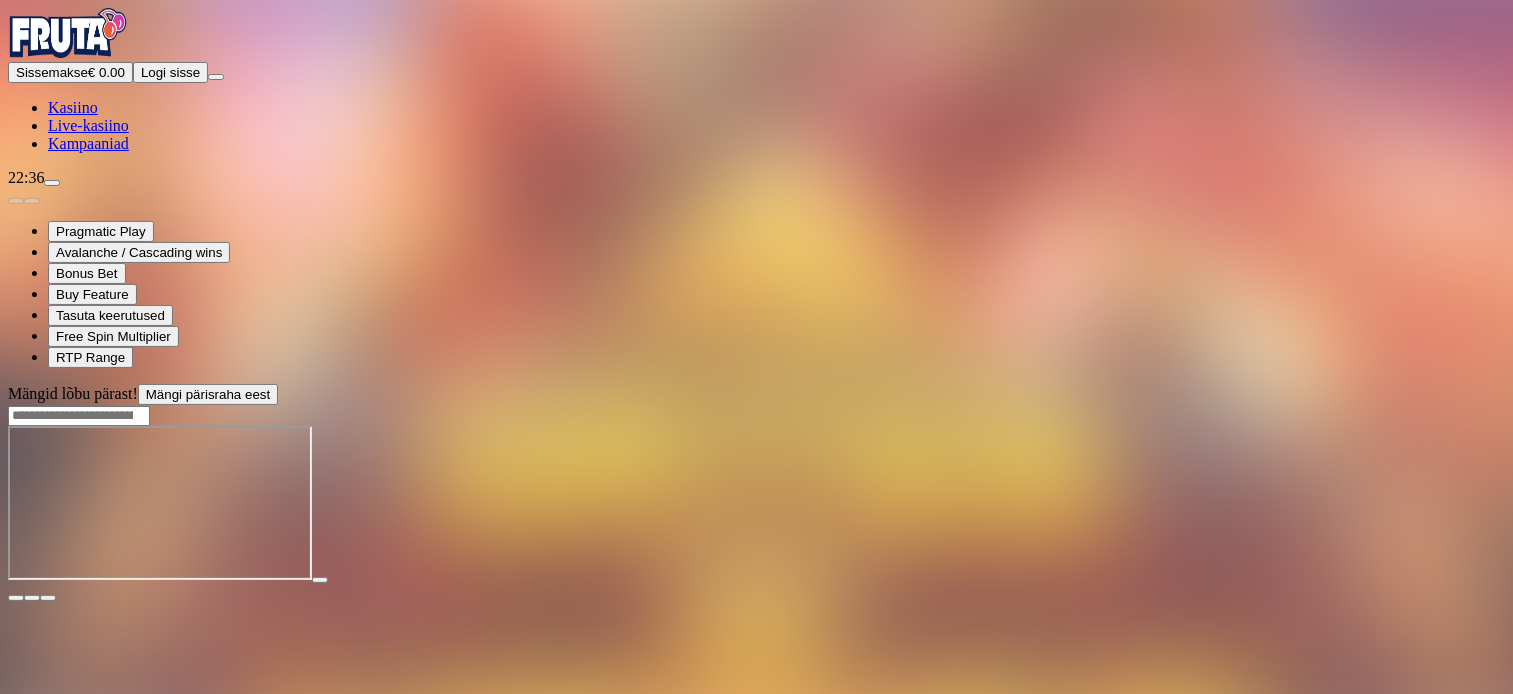 click at bounding box center (48, 598) 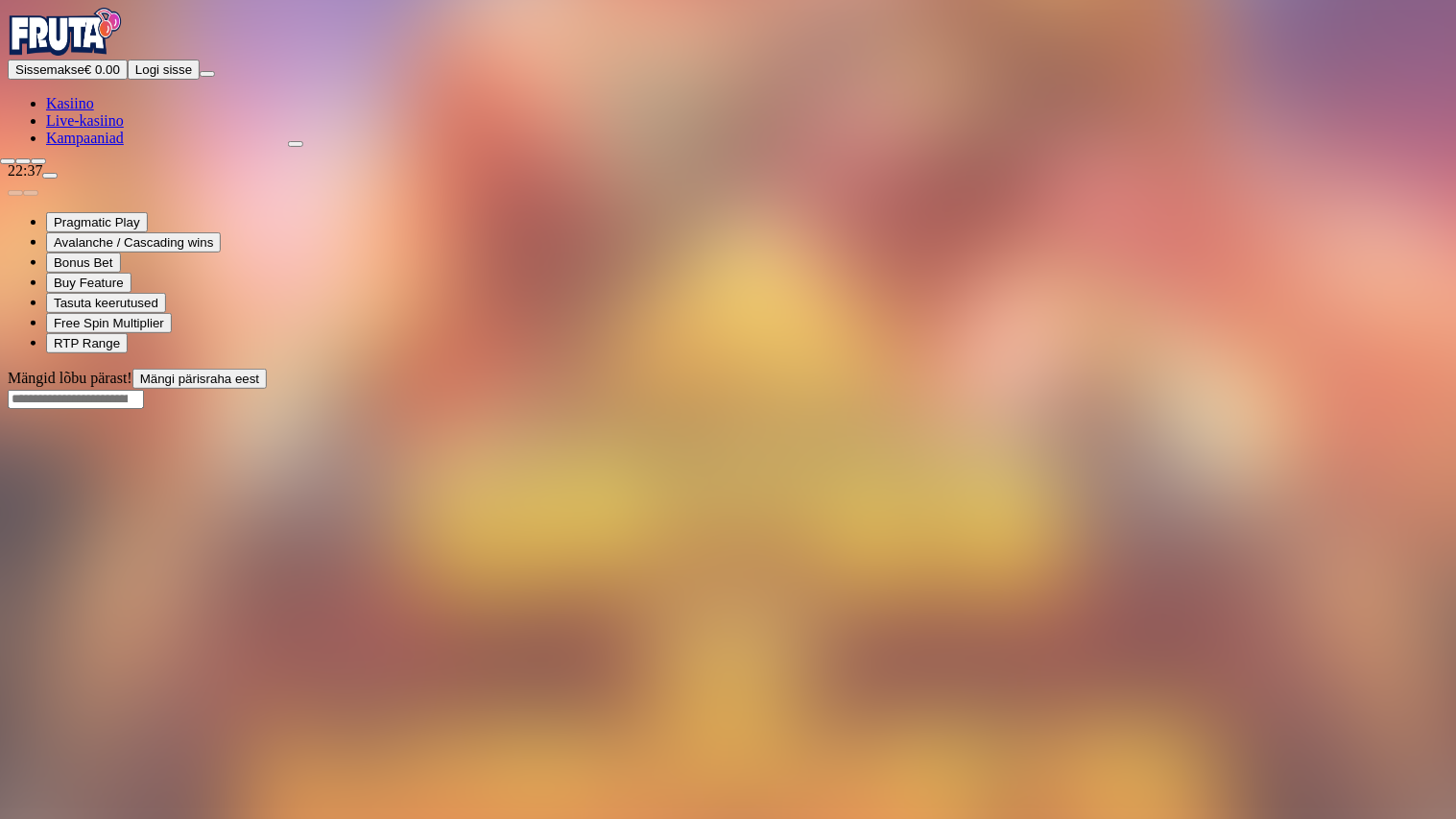 click at bounding box center [38, 161] 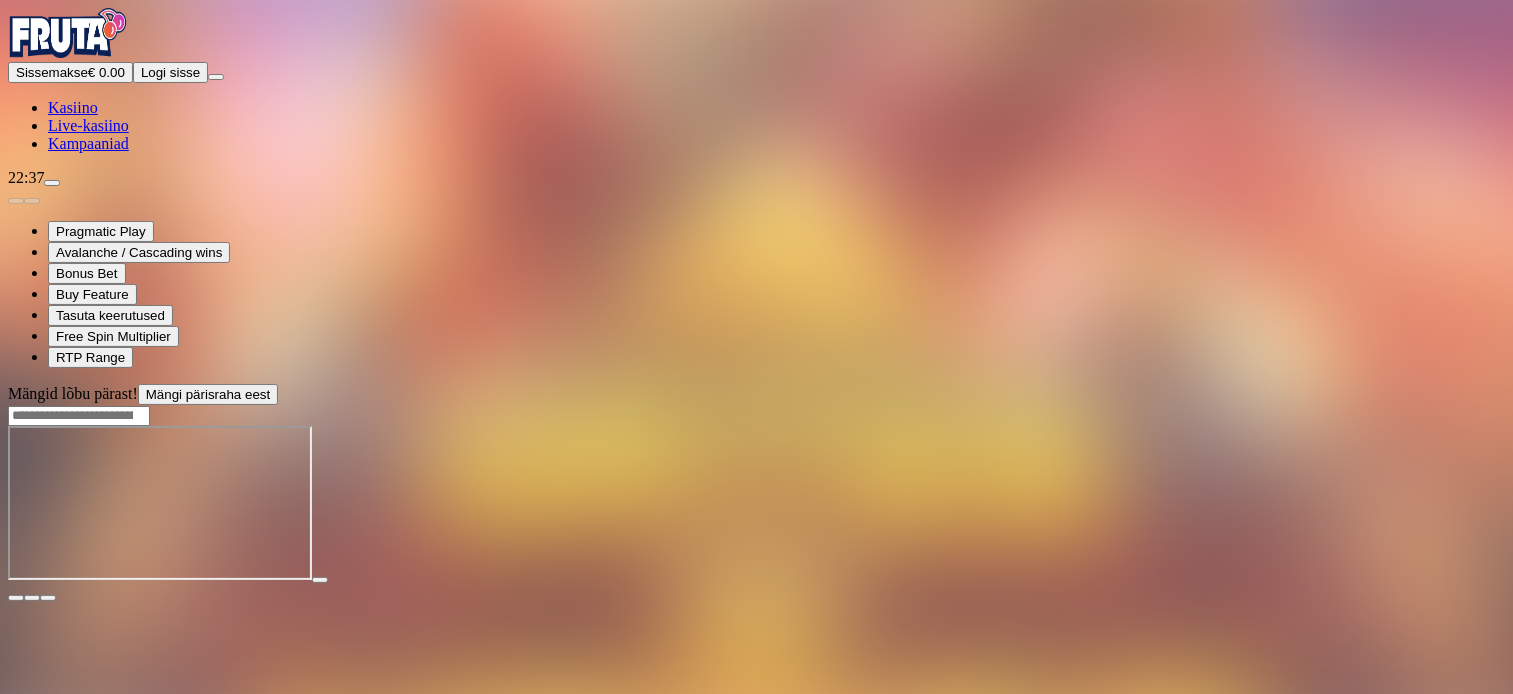drag, startPoint x: 1361, startPoint y: 180, endPoint x: 1361, endPoint y: 294, distance: 114 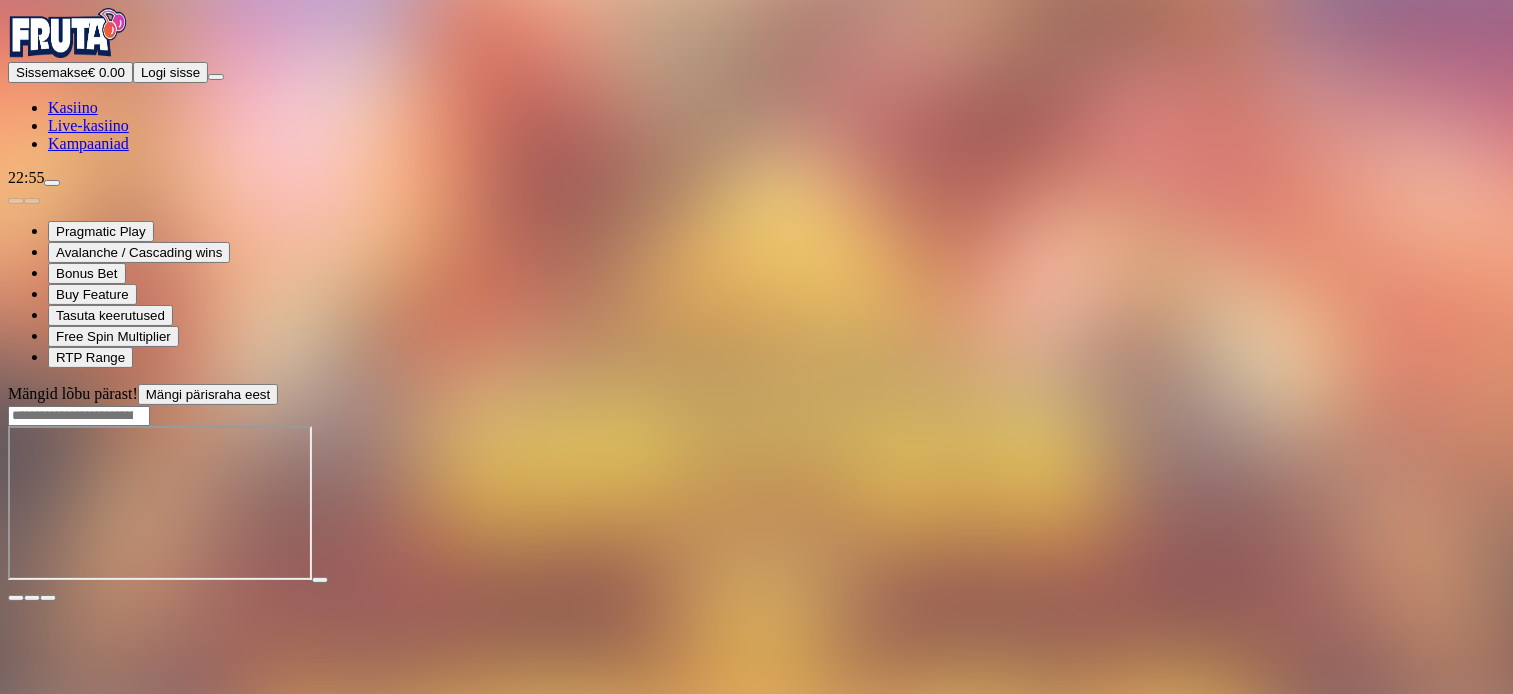 click at bounding box center [79, 416] 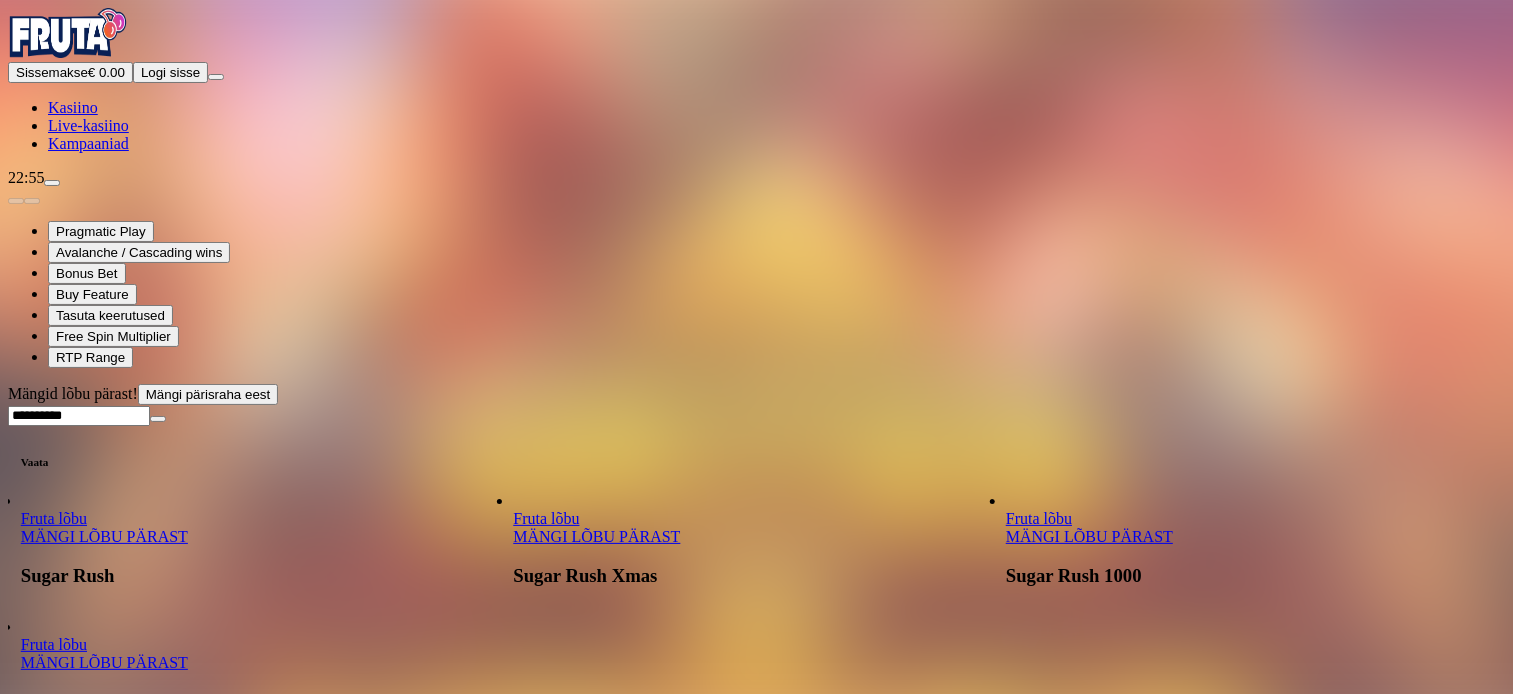 type on "**********" 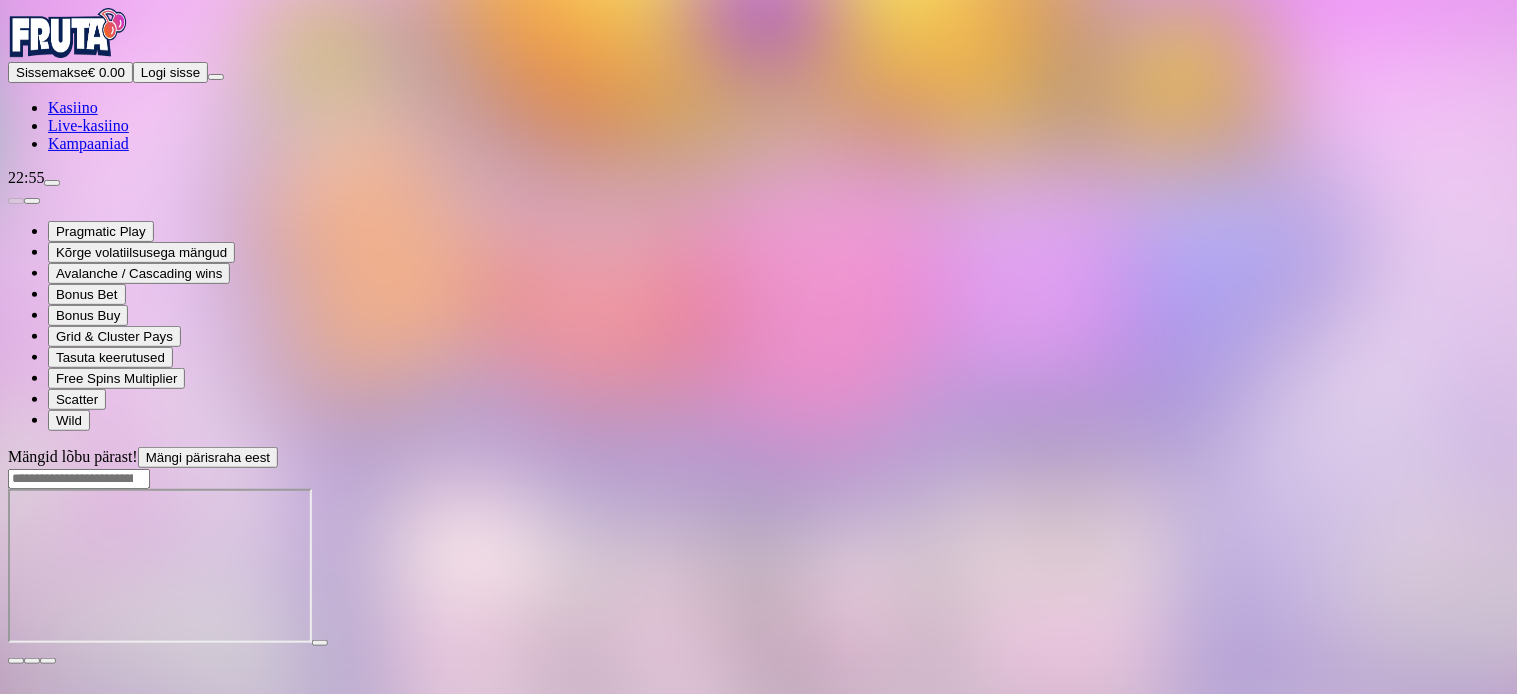 click at bounding box center (48, 661) 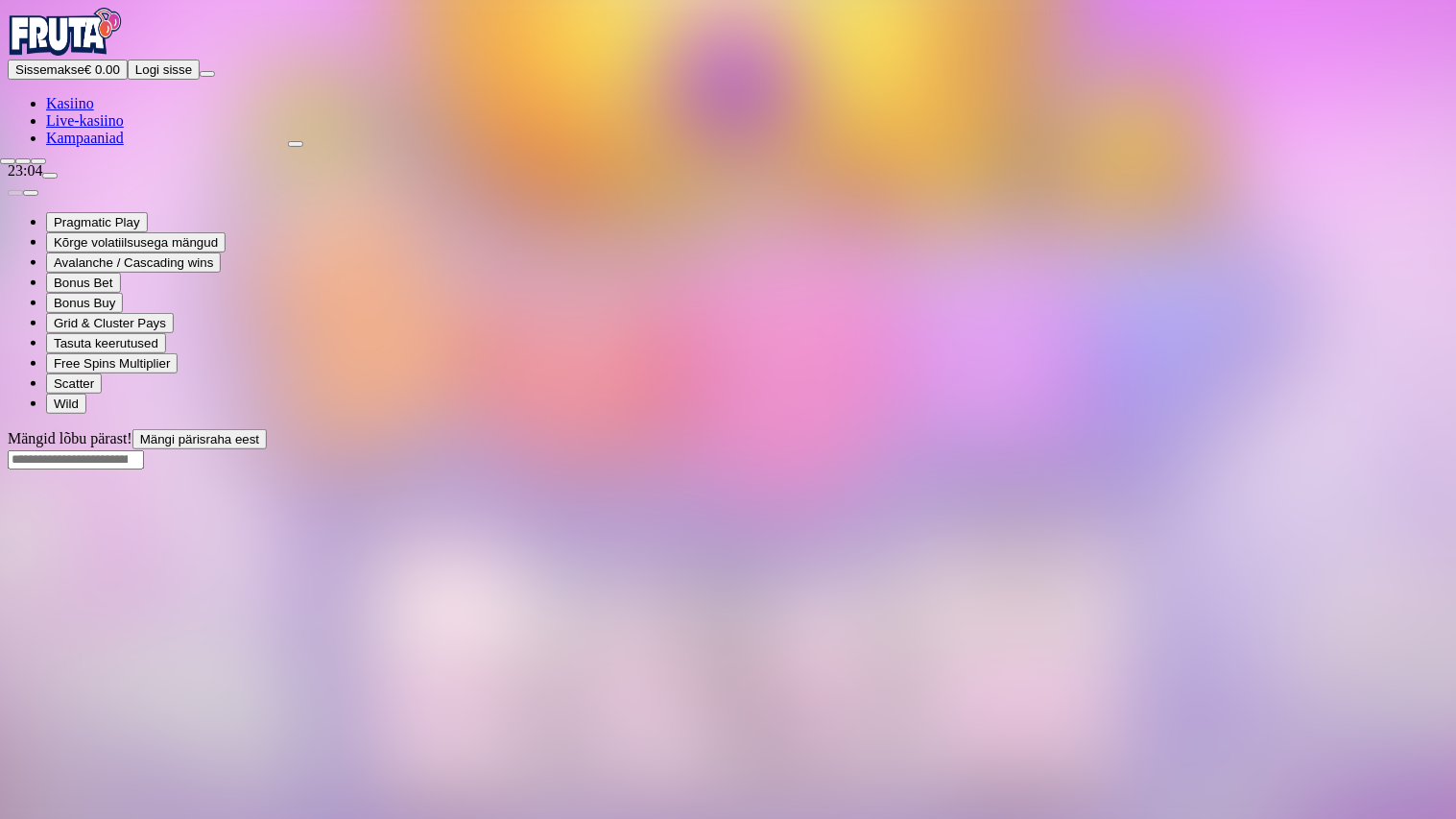 click at bounding box center (8, 161) 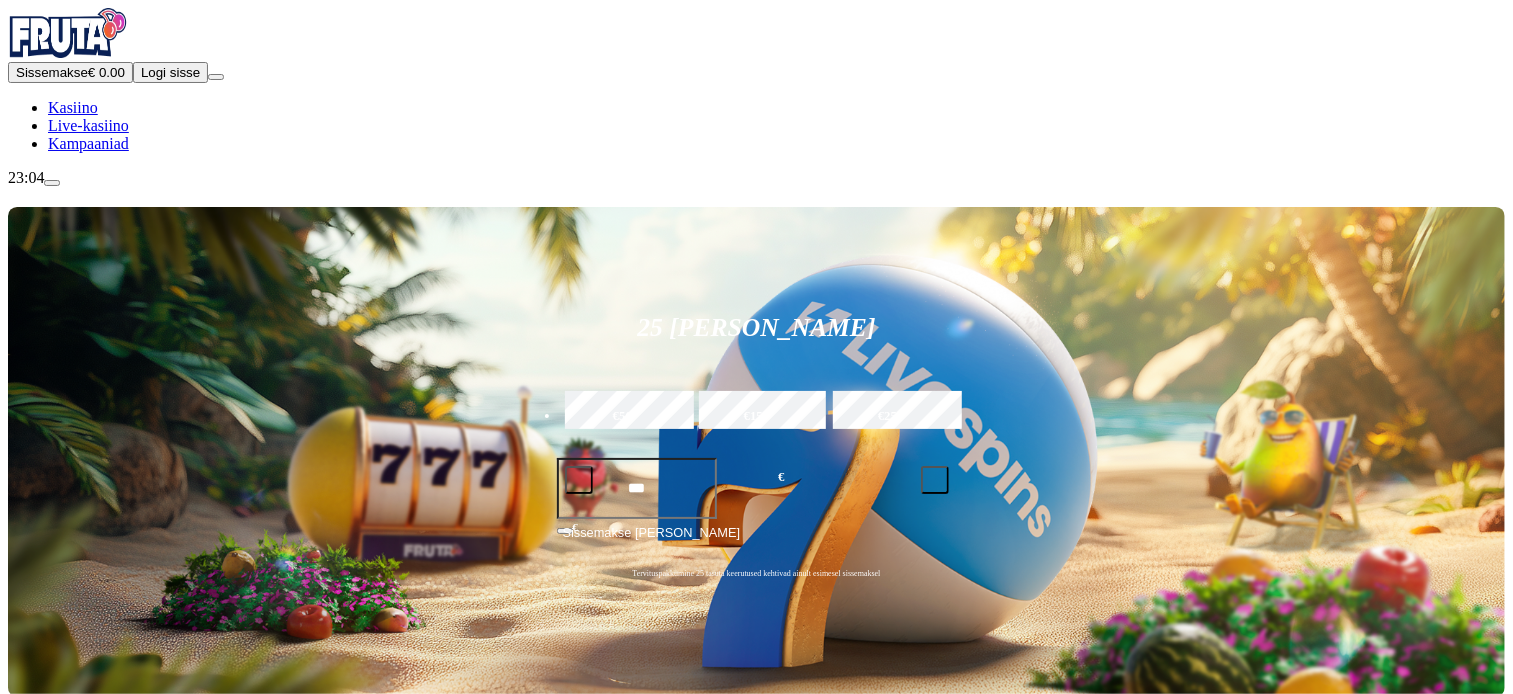 click at bounding box center [1052, 796] 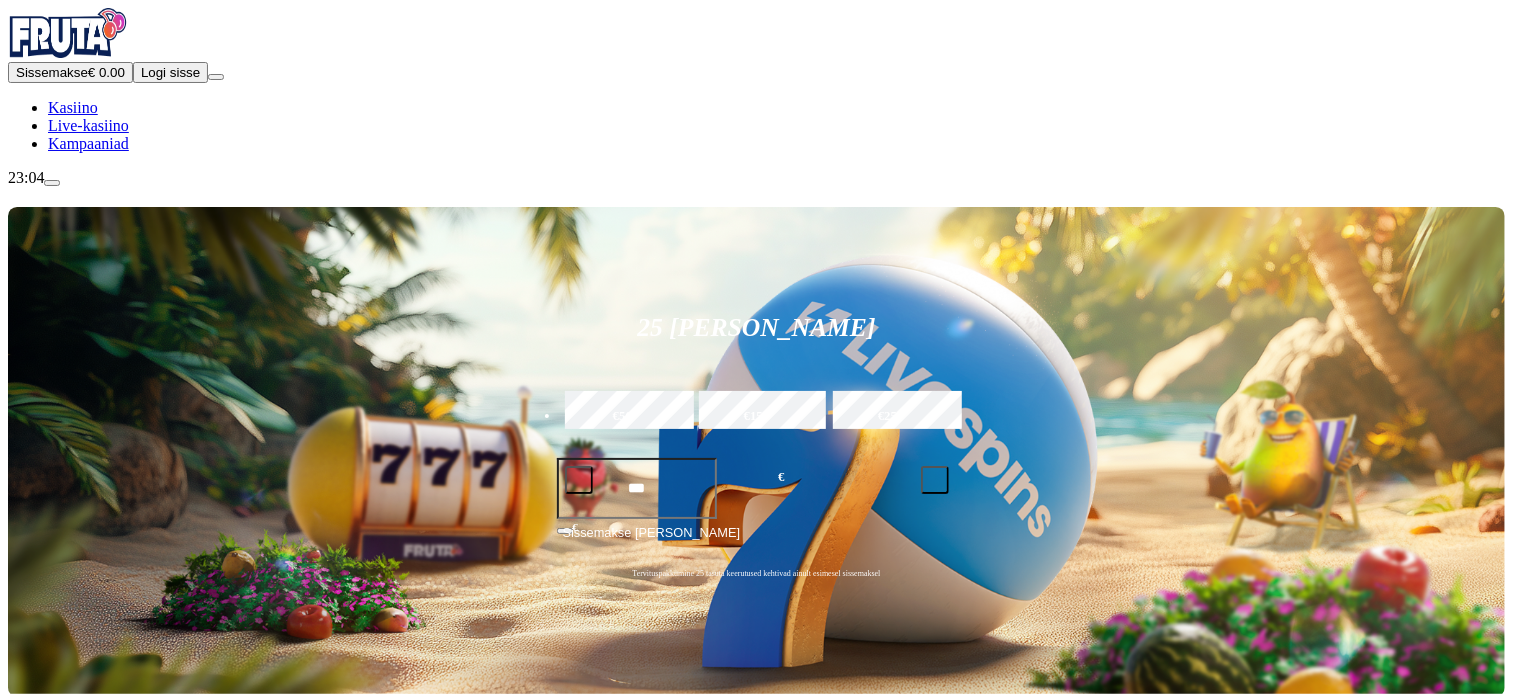 type on "********" 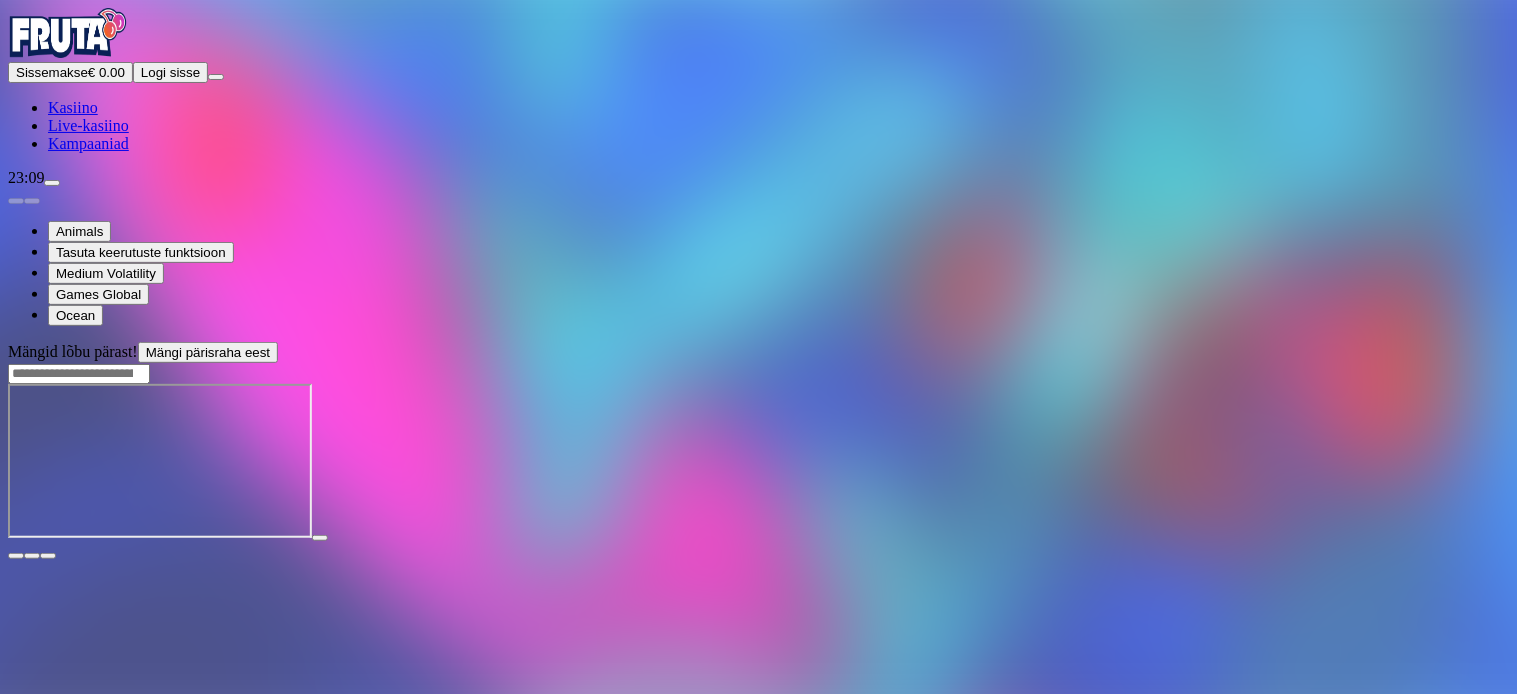click at bounding box center [16, 556] 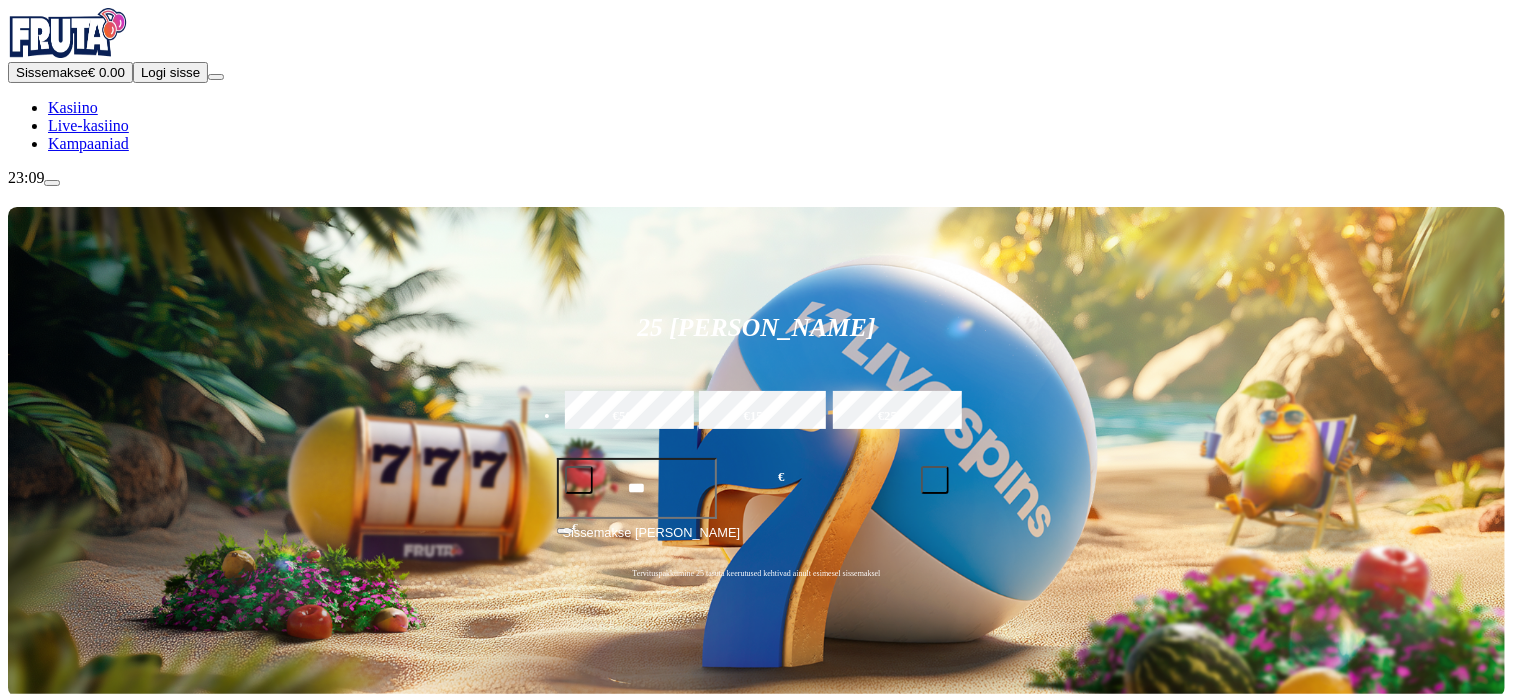 scroll, scrollTop: 607, scrollLeft: 0, axis: vertical 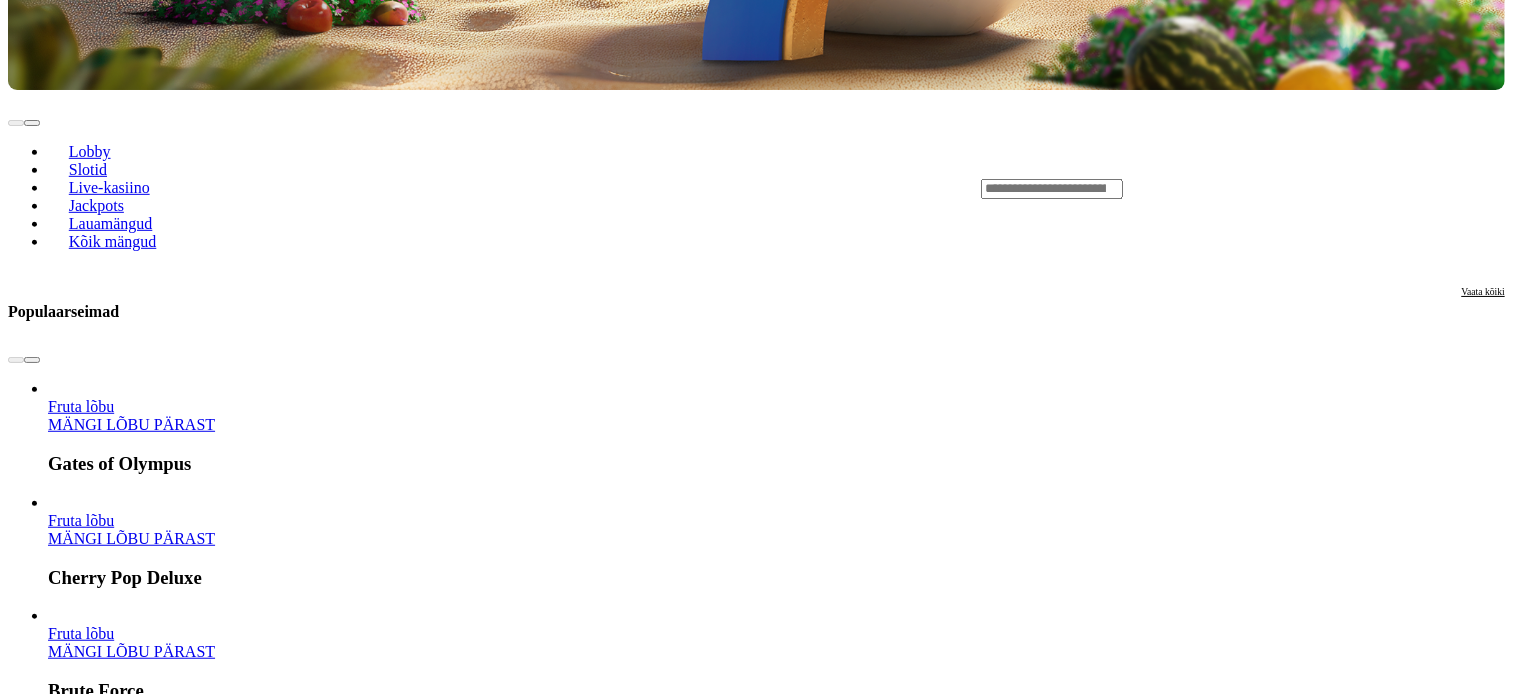 click on "MÄNGI LÕBU PÄRAST" at bounding box center [131, 2006] 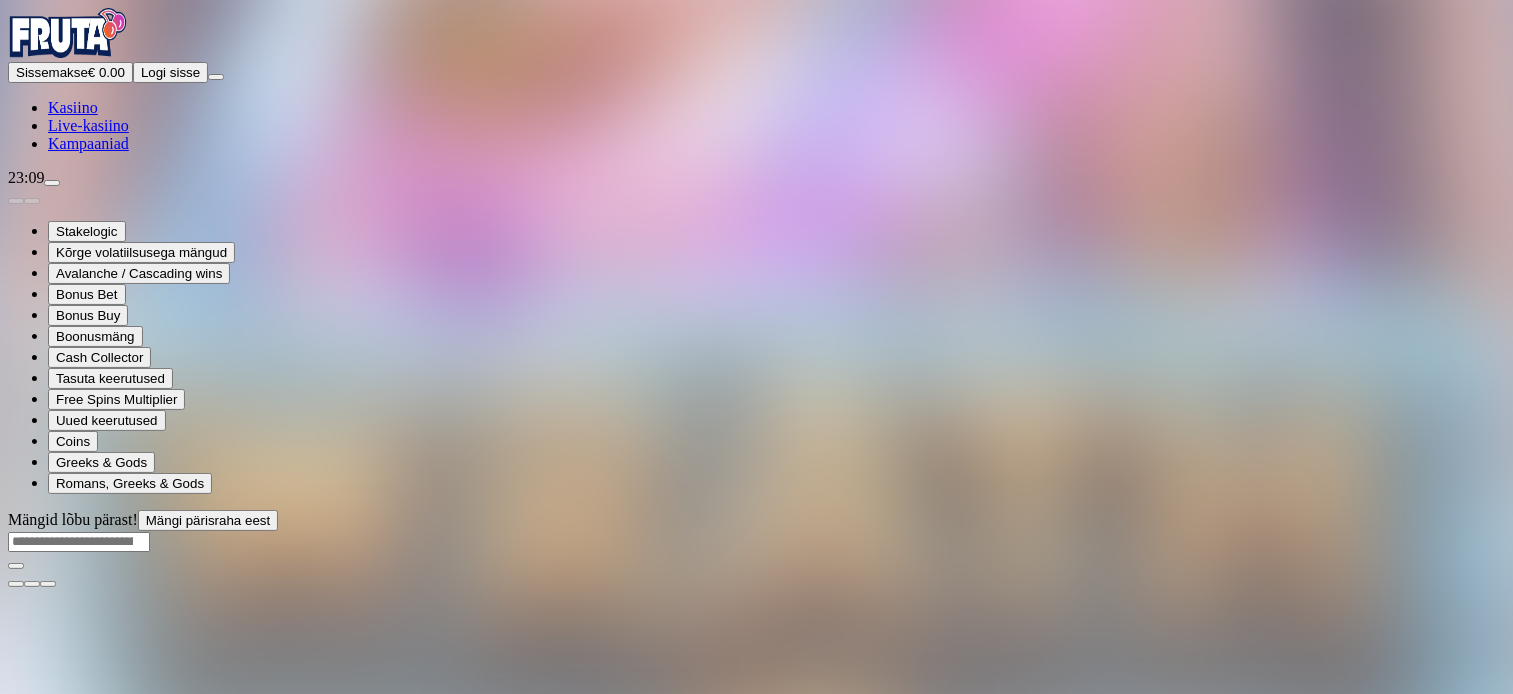 scroll, scrollTop: 0, scrollLeft: 0, axis: both 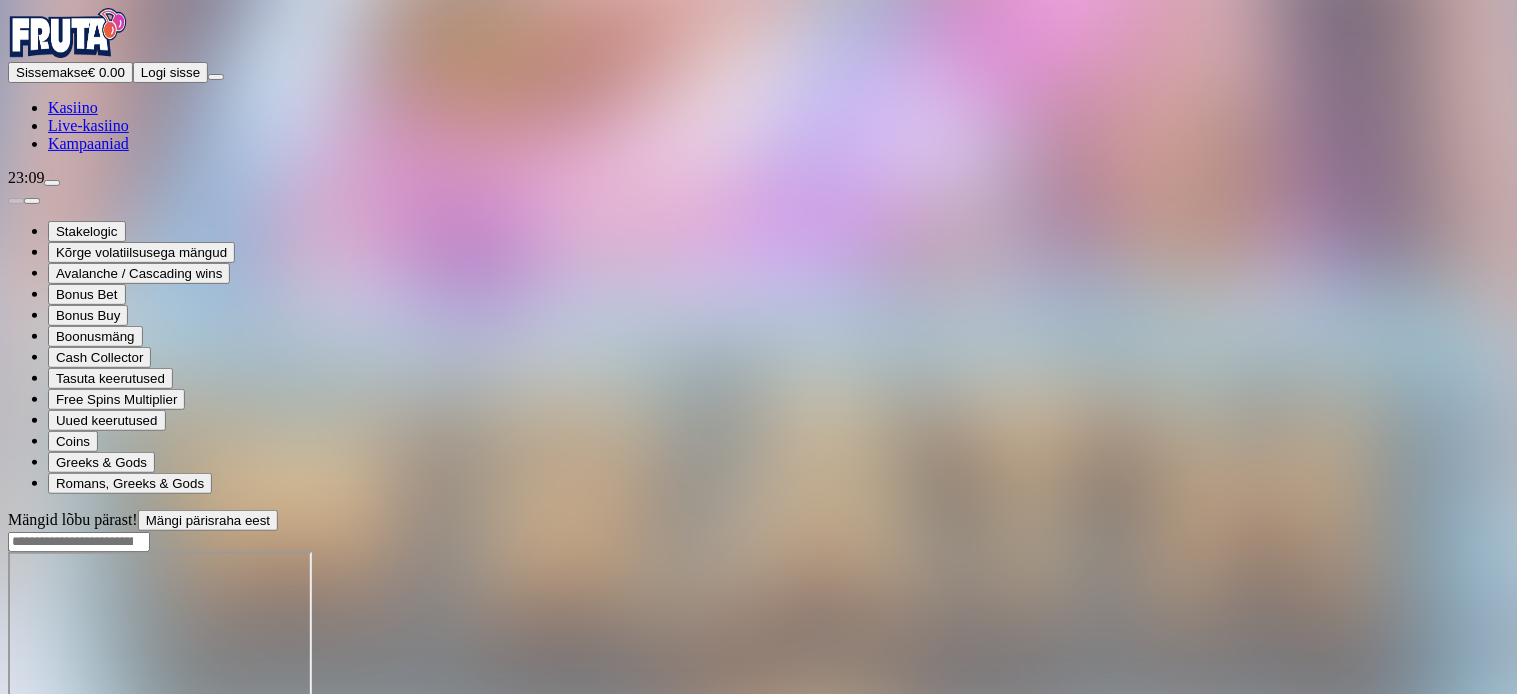 click at bounding box center [16, 724] 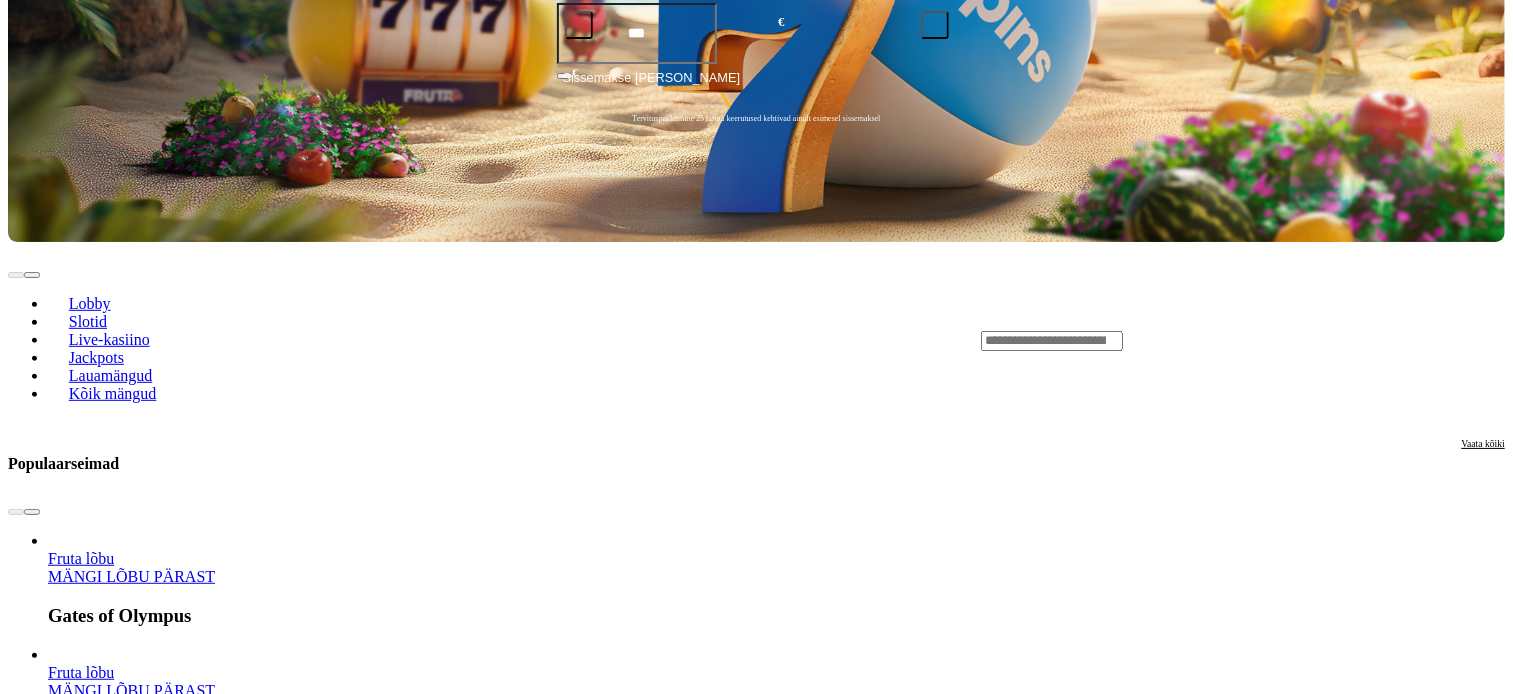 scroll, scrollTop: 465, scrollLeft: 0, axis: vertical 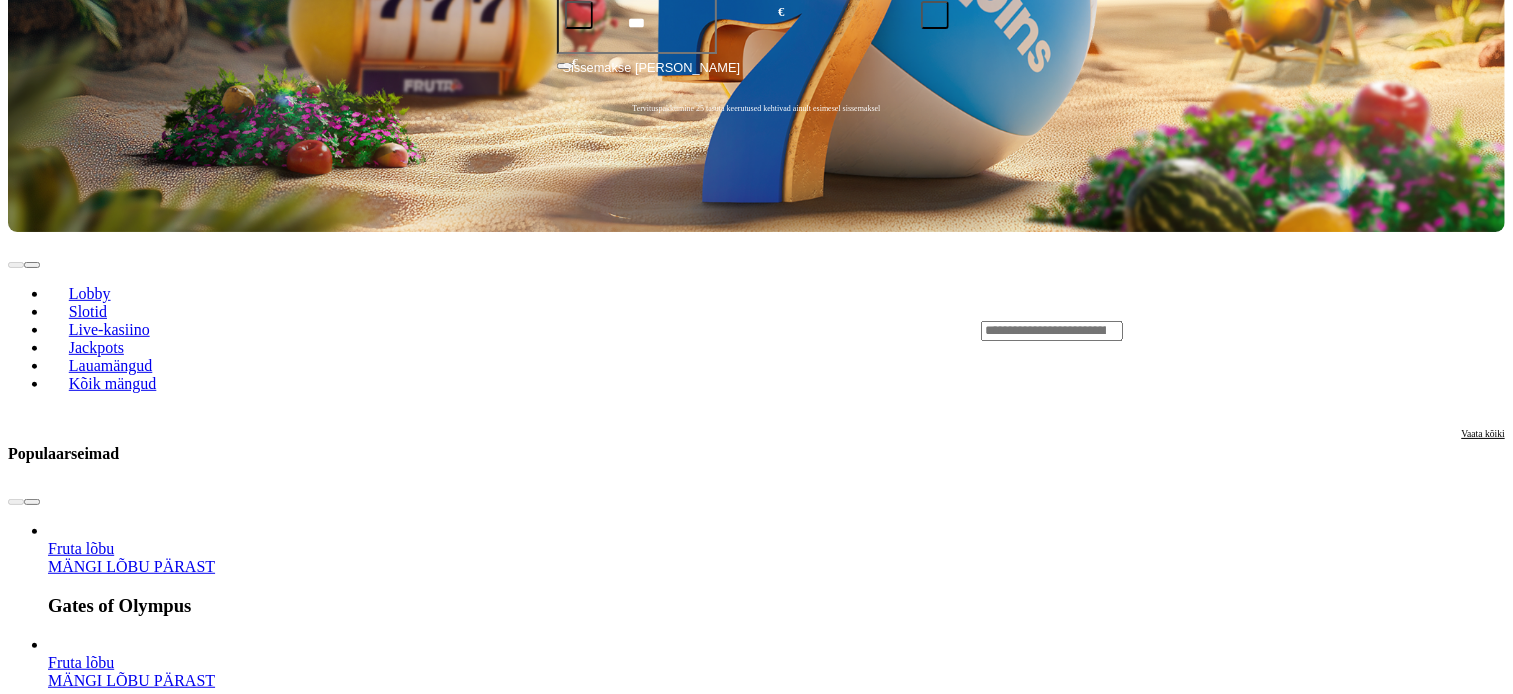 click on "MÄNGI LÕBU PÄRAST" at bounding box center [131, 2148] 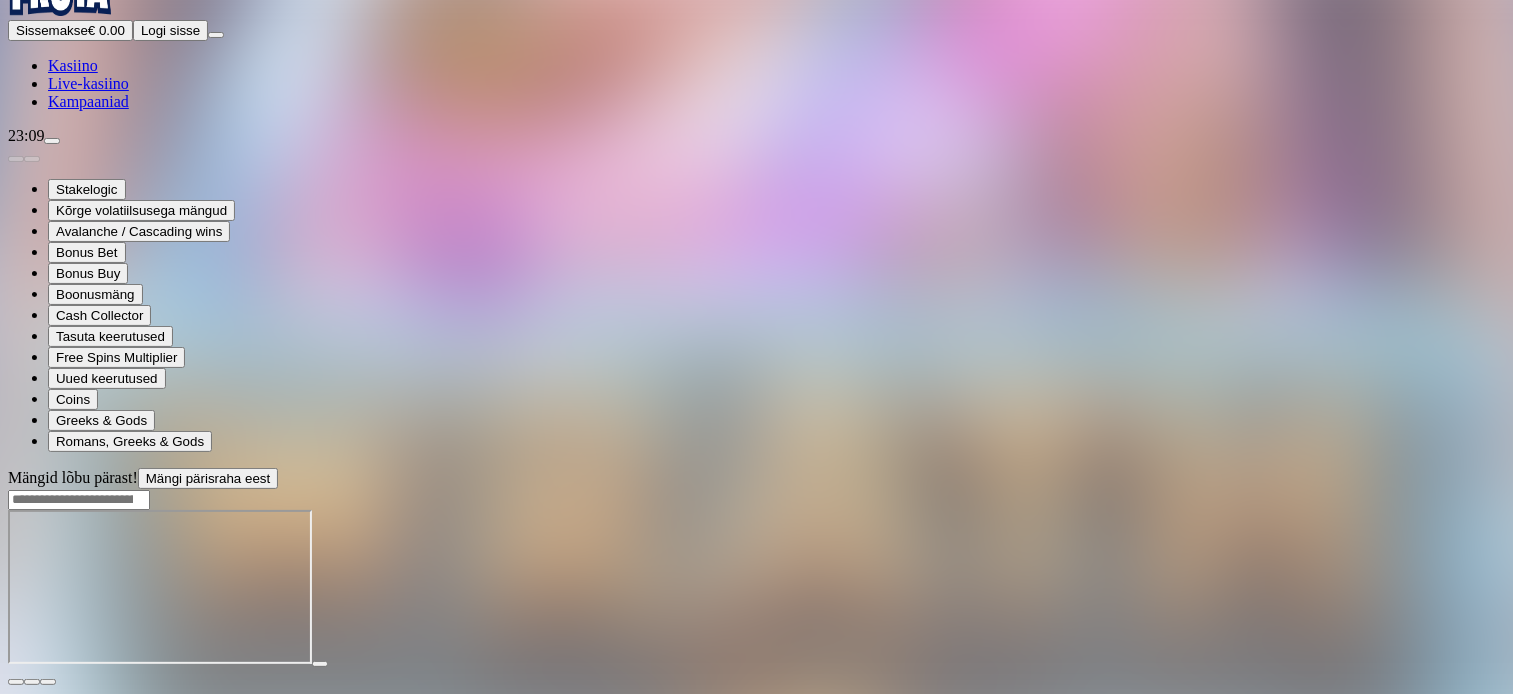 scroll, scrollTop: 0, scrollLeft: 0, axis: both 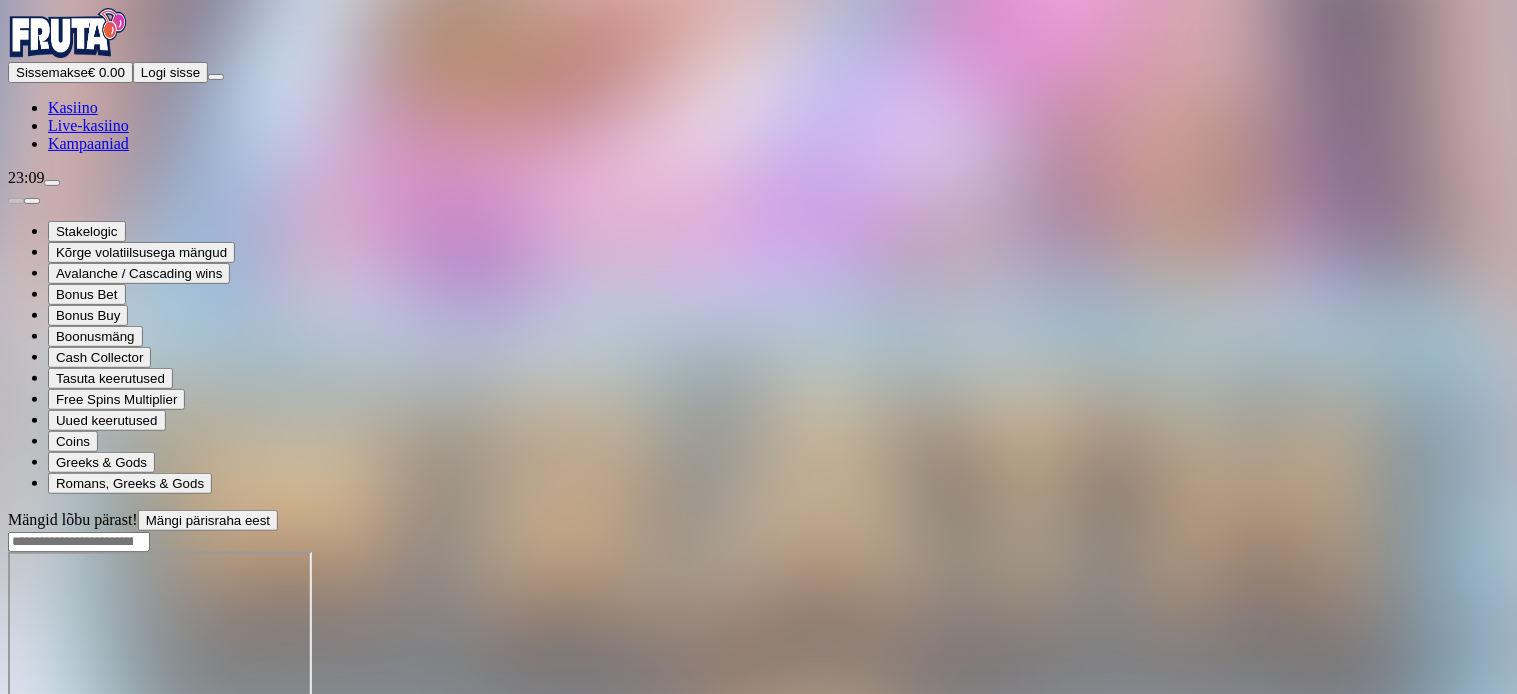 click at bounding box center [16, 724] 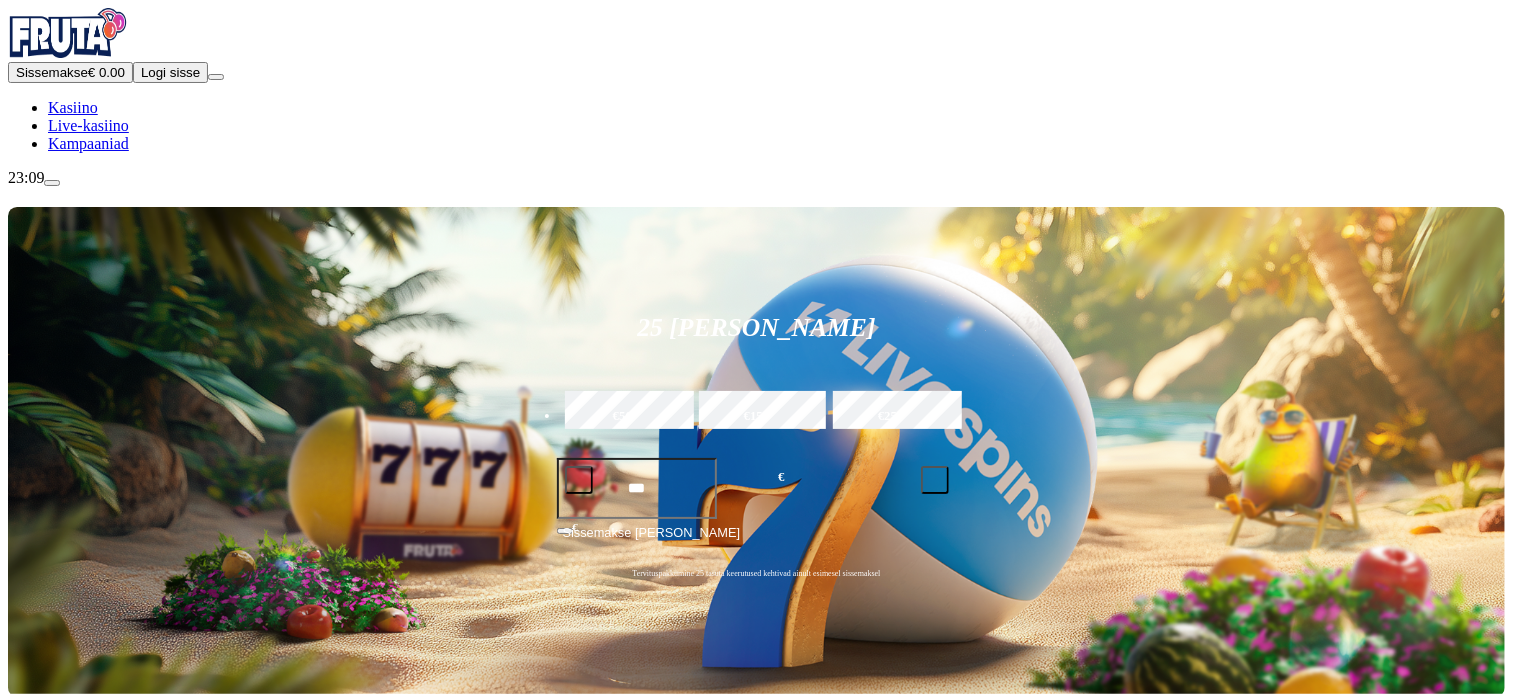 click on "25  Tasuta Keerutust €50 €150 €250 *** € € Sissemakse [PERSON_NAME] Tervituspakkumine 25 tasuta keerutused kehtivad ainult esimesel sissemaksel Lobby Slotid Live-kasiino Jackpots Lauamängud Kõik mängud Populaarseimad Vaata kõiki Fruta lõbu MÄNGI LÕBU PÄRAST Gates of Olympus Fruta lõbu MÄNGI LÕBU PÄRAST Cherry Pop Deluxe Fruta lõbu MÄNGI LÕBU PÄRAST Brute Force Fruta lõbu MÄNGI LÕBU PÄRAST Big Bass Bonanza Fruta lõbu MÄNGI LÕBU PÄRAST Extra Chilli Fruta lõbu MÄNGI LÕBU PÄRAST Sweet Bonanza Fruta lõbu MÄNGI LÕBU PÄRAST Rome Fight For Gold Eternal Empire Fruta lõbu MÄNGI LÕBU PÄRAST Gold Blitz Fruta lõbu MÄNGI LÕBU PÄRAST Barbarossa Fruta lõbu MÄNGI LÕBU PÄRAST Mental 2 Fruta lõbu MÄNGI LÕBU PÄRAST Book of Dead Uued mängud Vaata kõiki Fruta lõbu MÄNGI LÕBU PÄRAST Rabbit in the Hat – Tap N Cash Fruta lõbu MÄNGI LÕBU PÄRAST The Vault [PERSON_NAME] Fruta lõbu MÄNGI LÕBU PÄRAST Wrath of Zeus ClusterBreaker Fruta lõbu MÄNGI LÕBU PÄRAST Fruta lõbu KKK" at bounding box center (756, 9542) 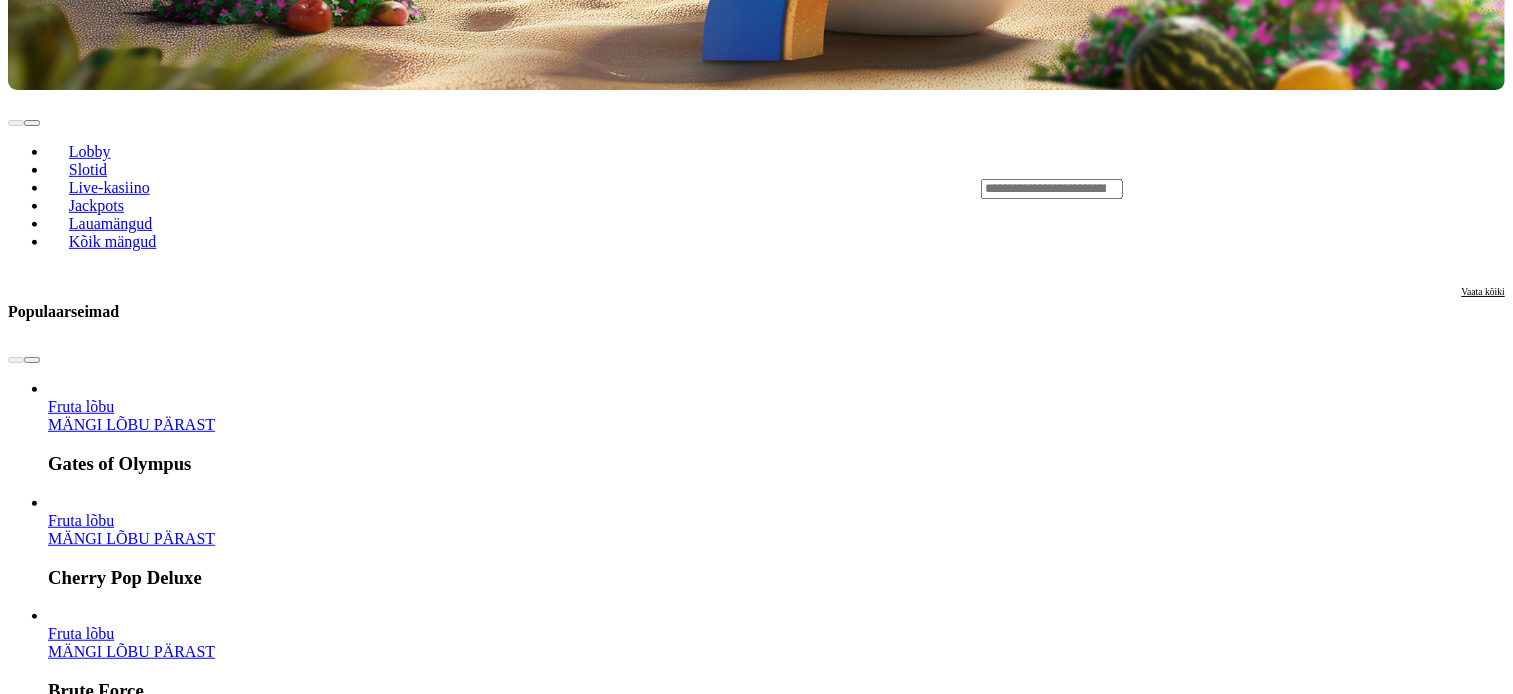 click on "MÄNGI LÕBU PÄRAST" at bounding box center [131, 2233] 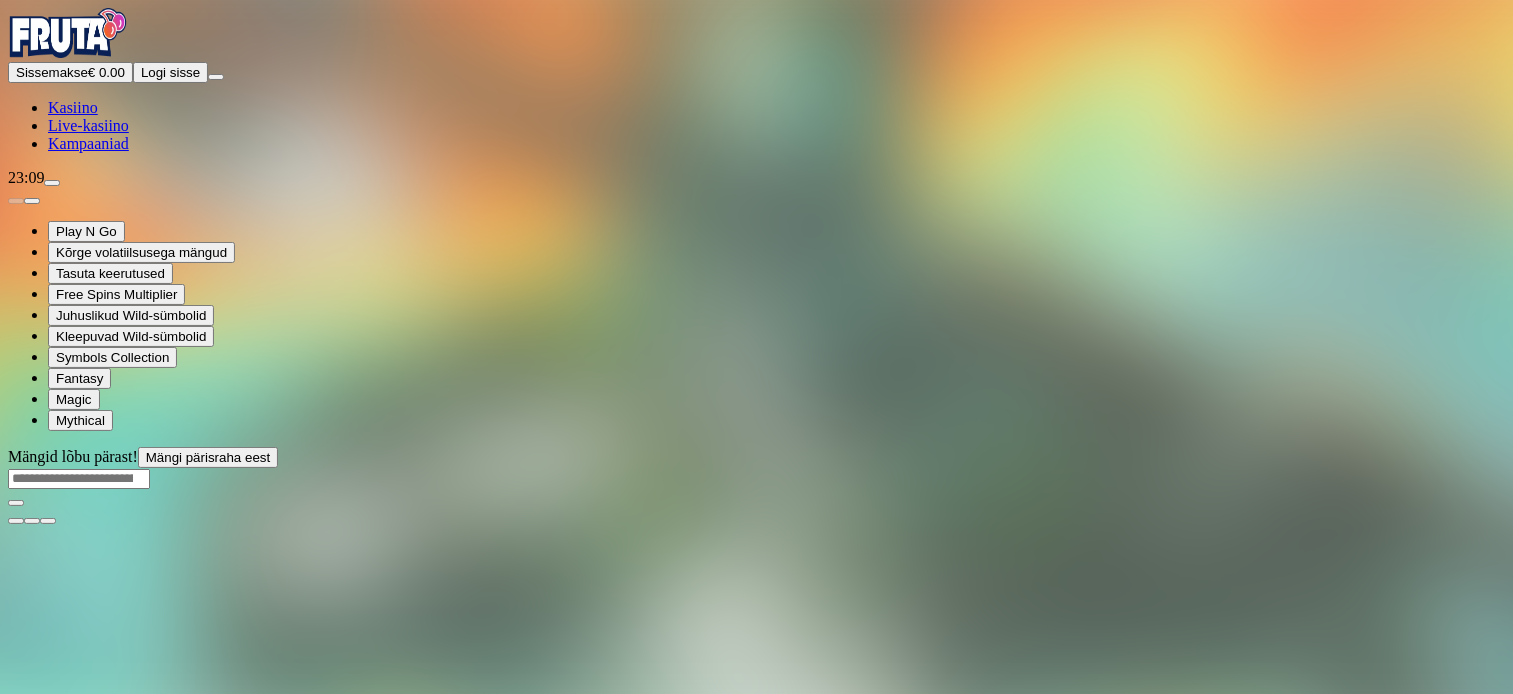 scroll, scrollTop: 0, scrollLeft: 0, axis: both 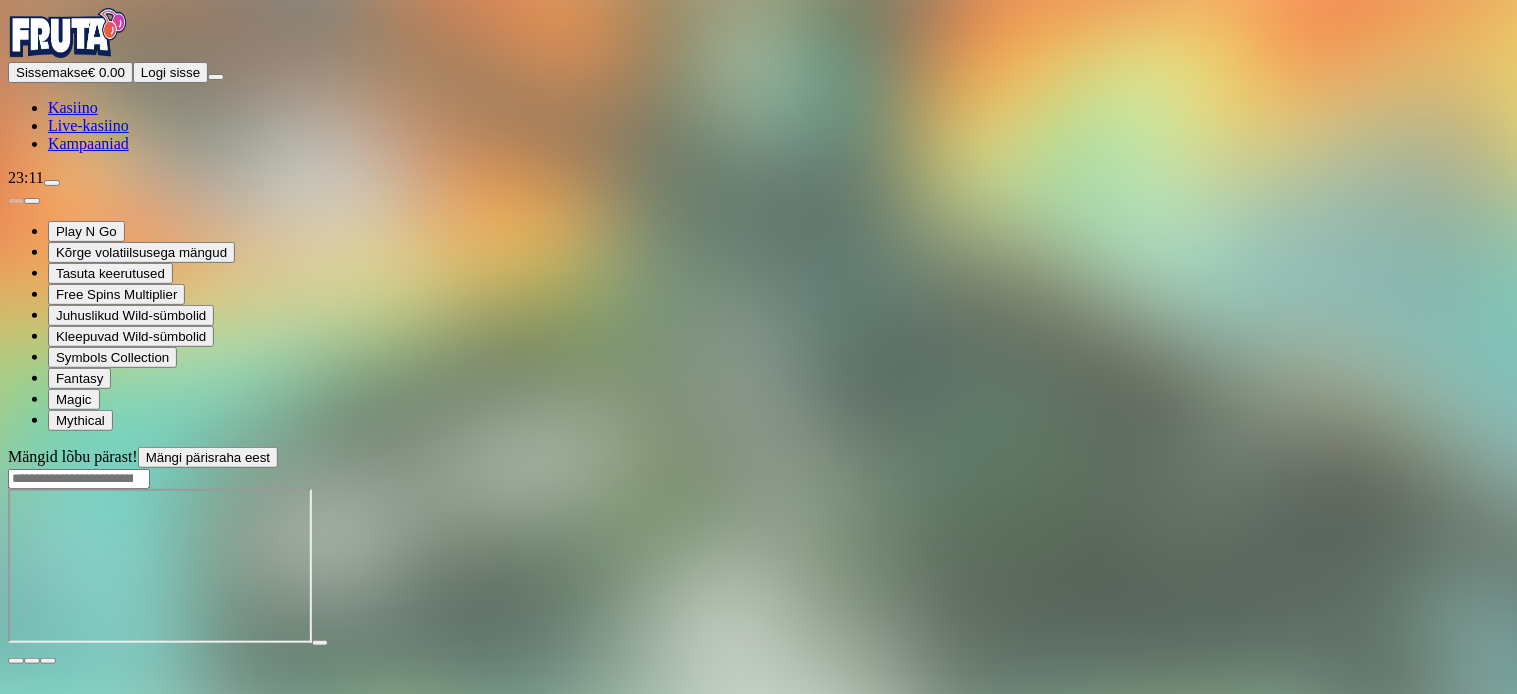 click at bounding box center (48, 661) 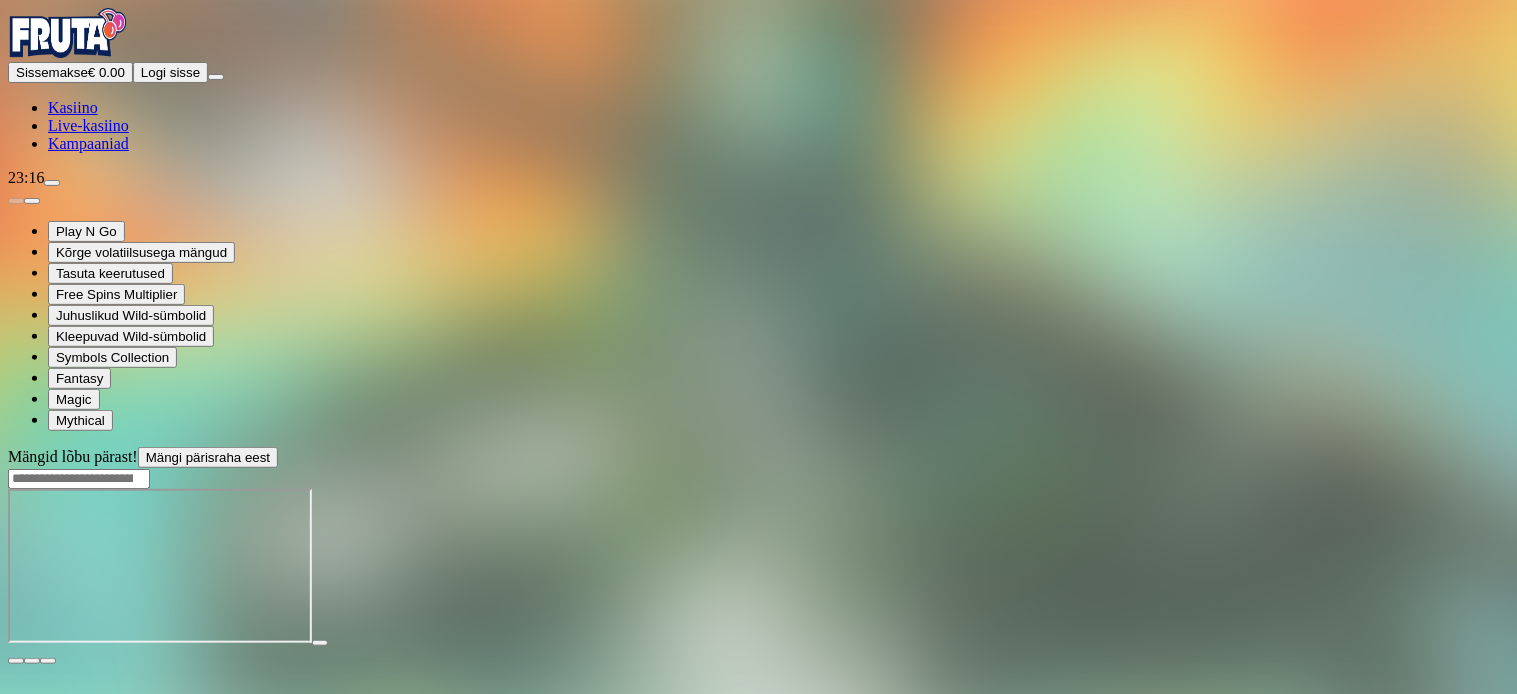 click at bounding box center [16, 661] 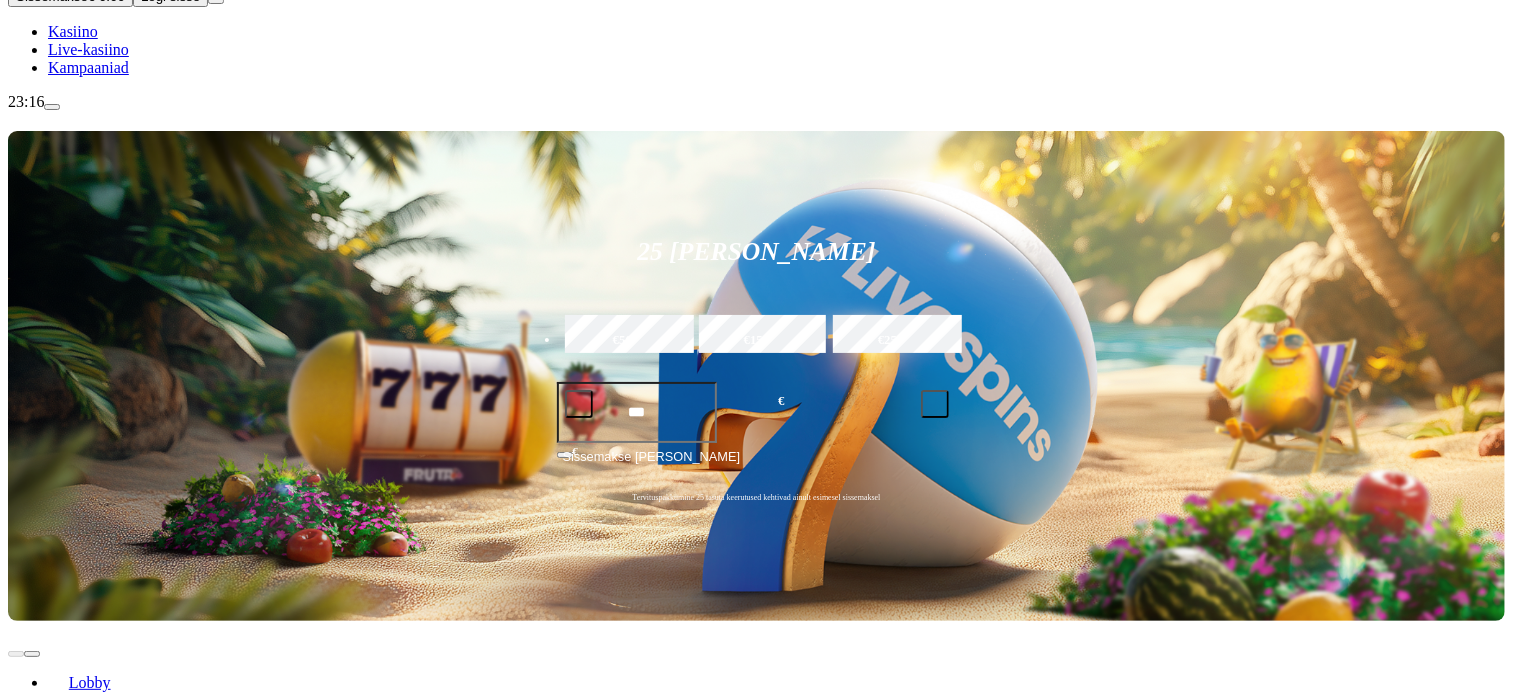 scroll, scrollTop: 94, scrollLeft: 0, axis: vertical 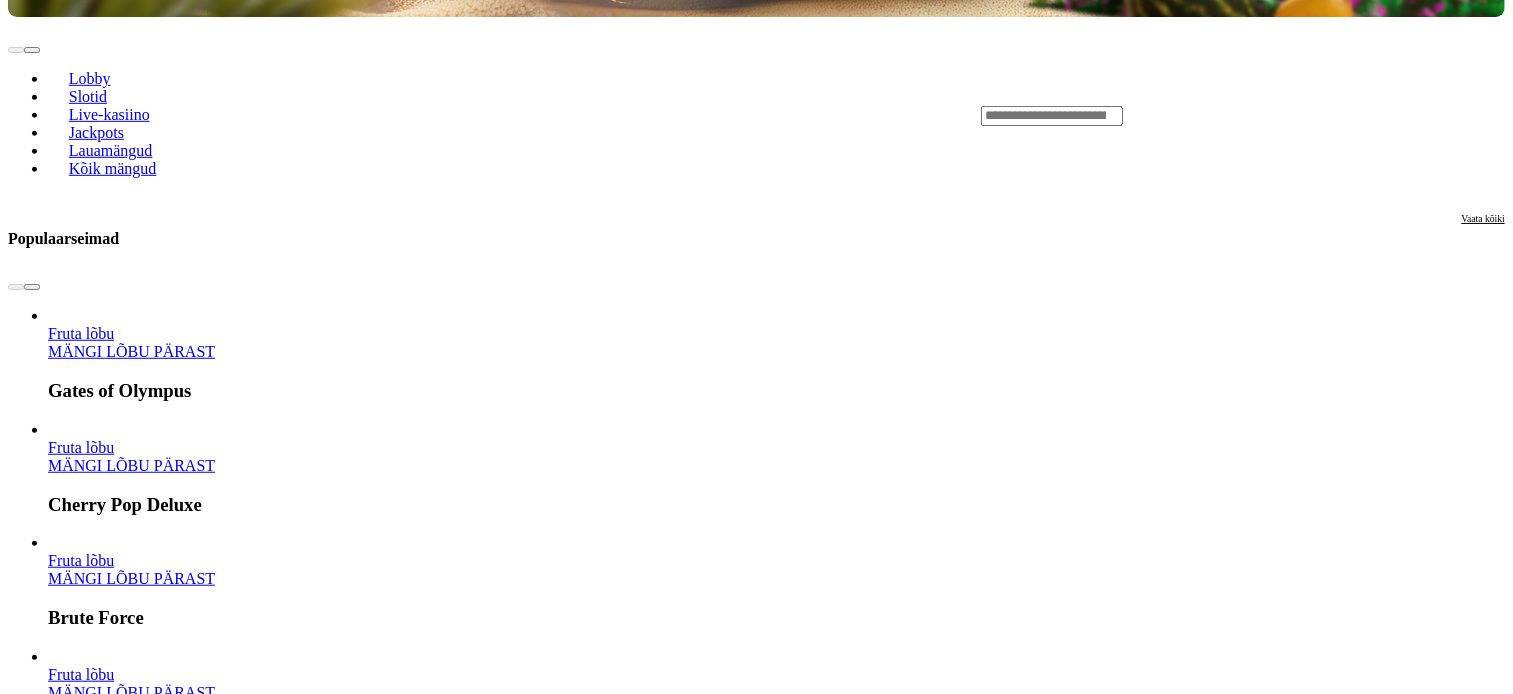 click at bounding box center (32, 1642) 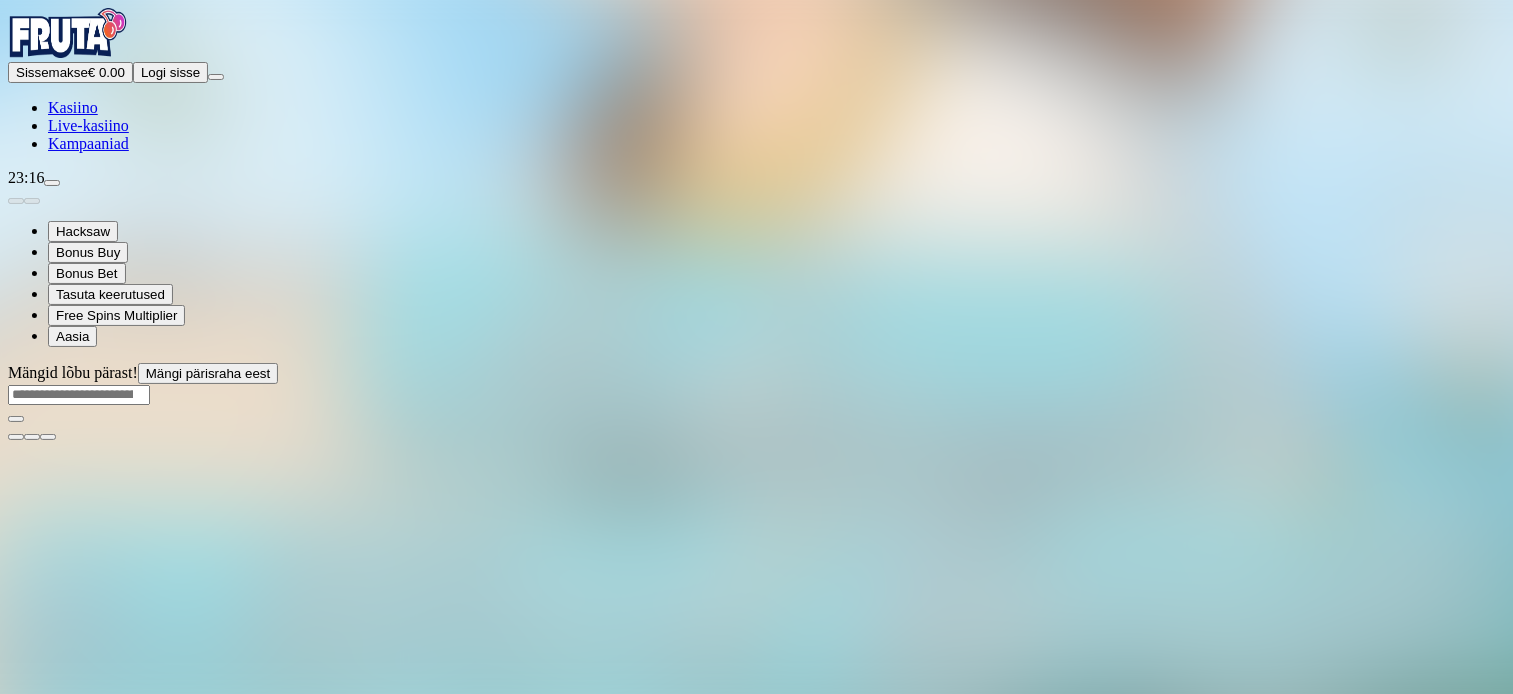 scroll, scrollTop: 0, scrollLeft: 0, axis: both 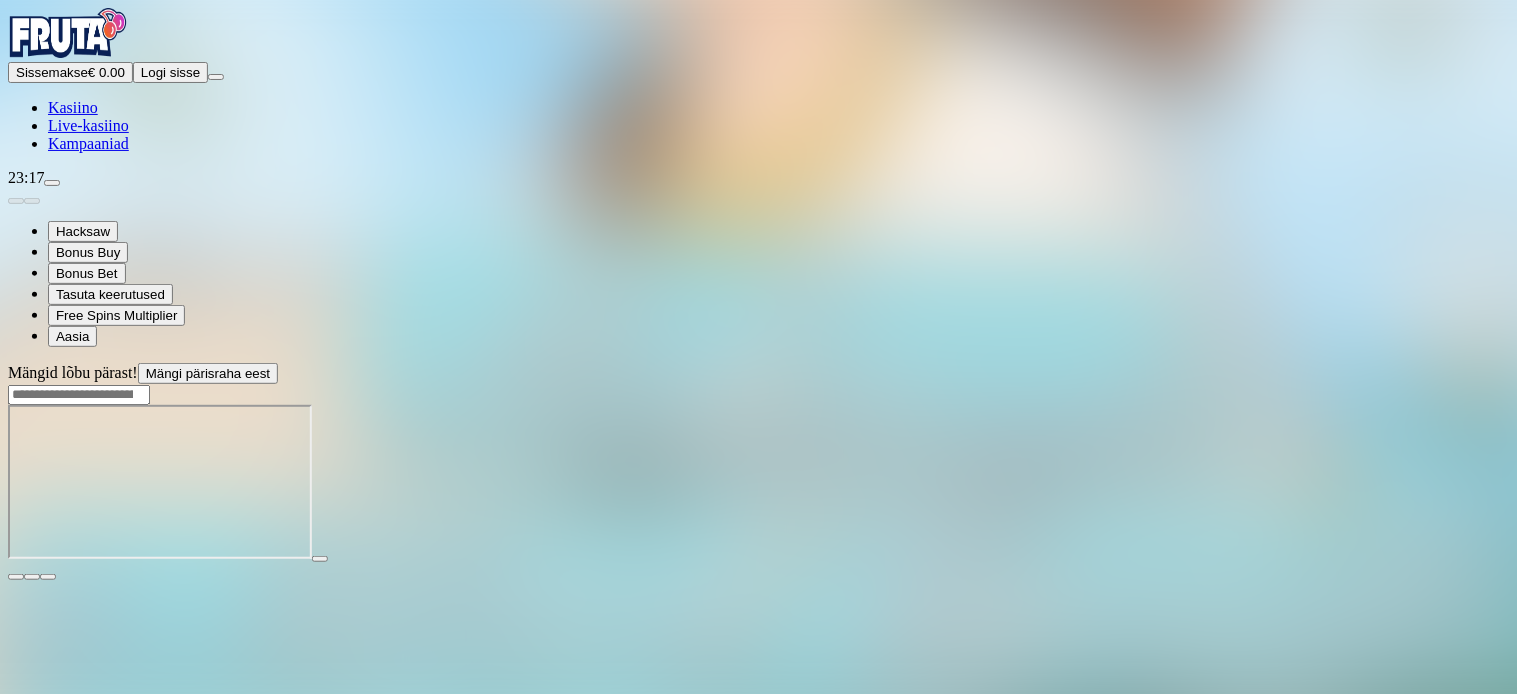 click at bounding box center (48, 577) 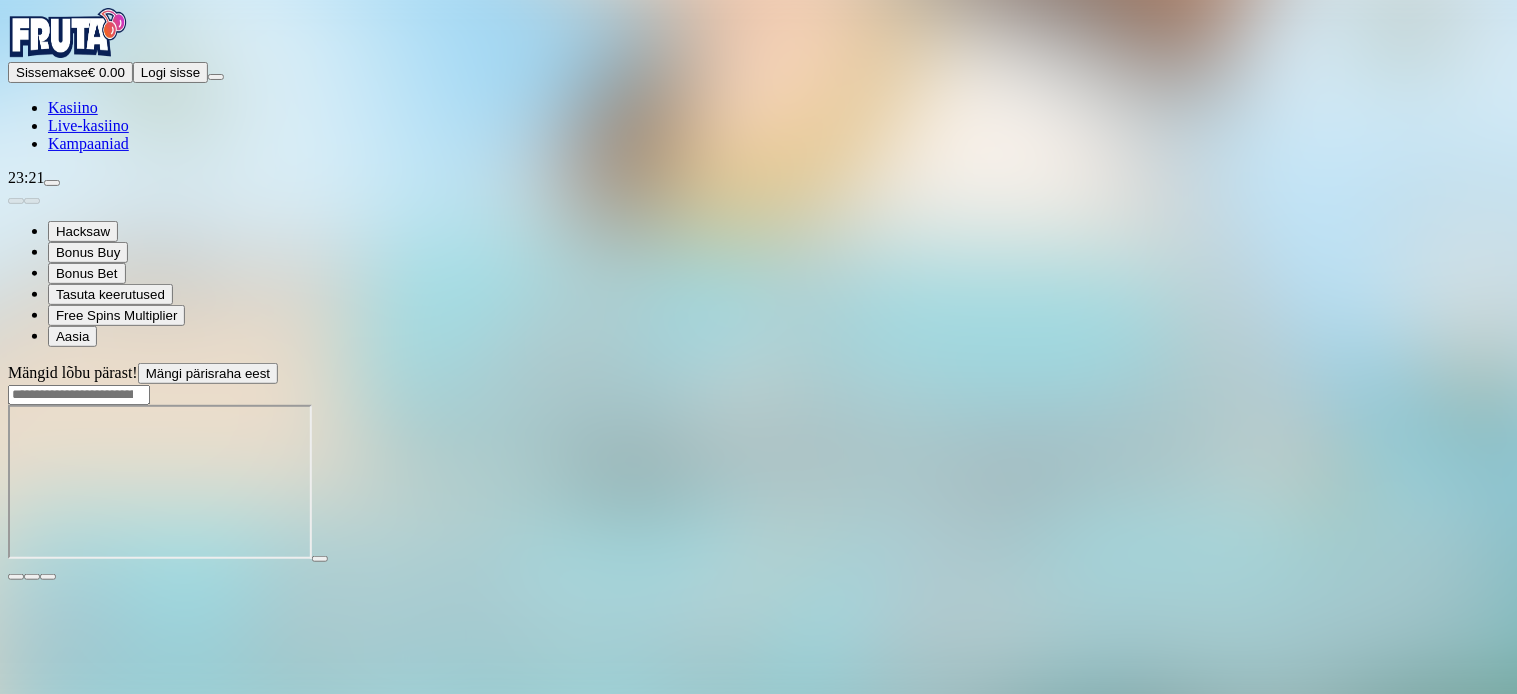 click at bounding box center [16, 577] 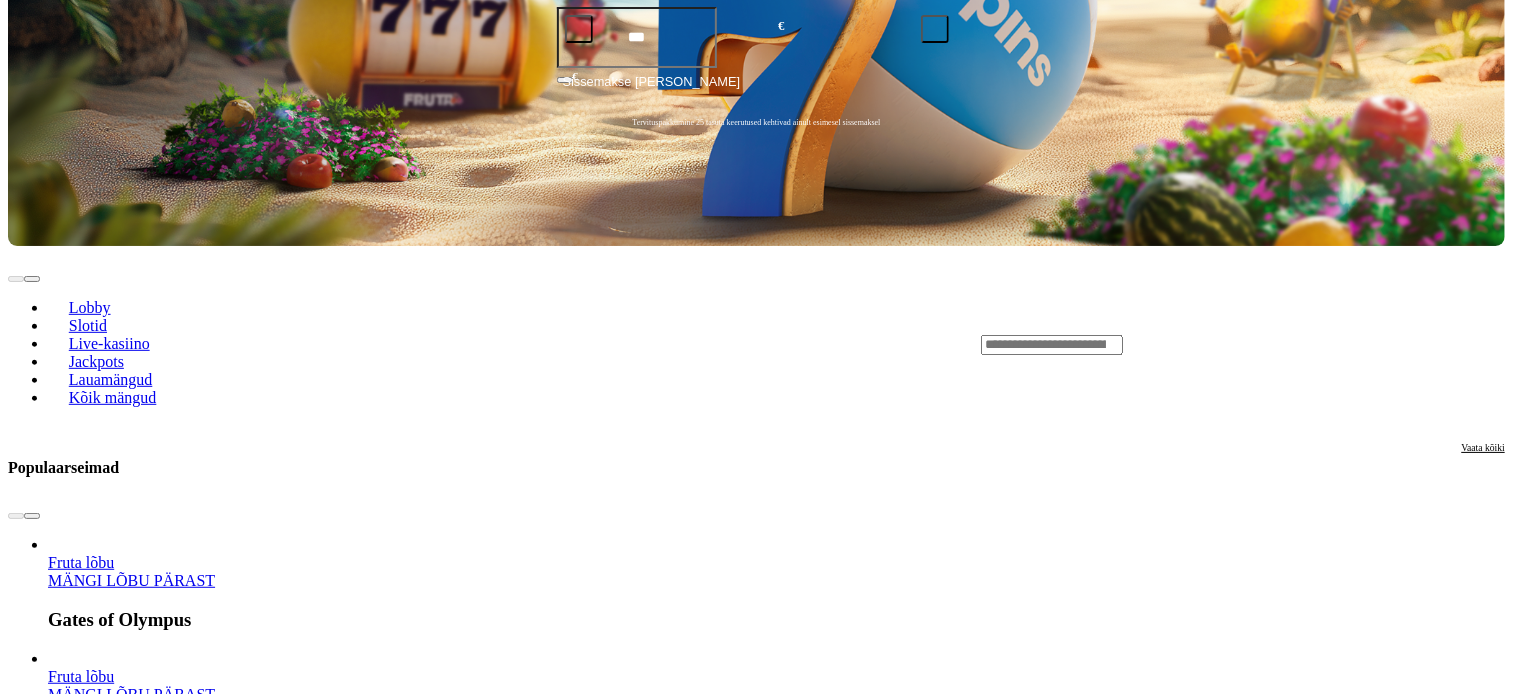 scroll, scrollTop: 465, scrollLeft: 0, axis: vertical 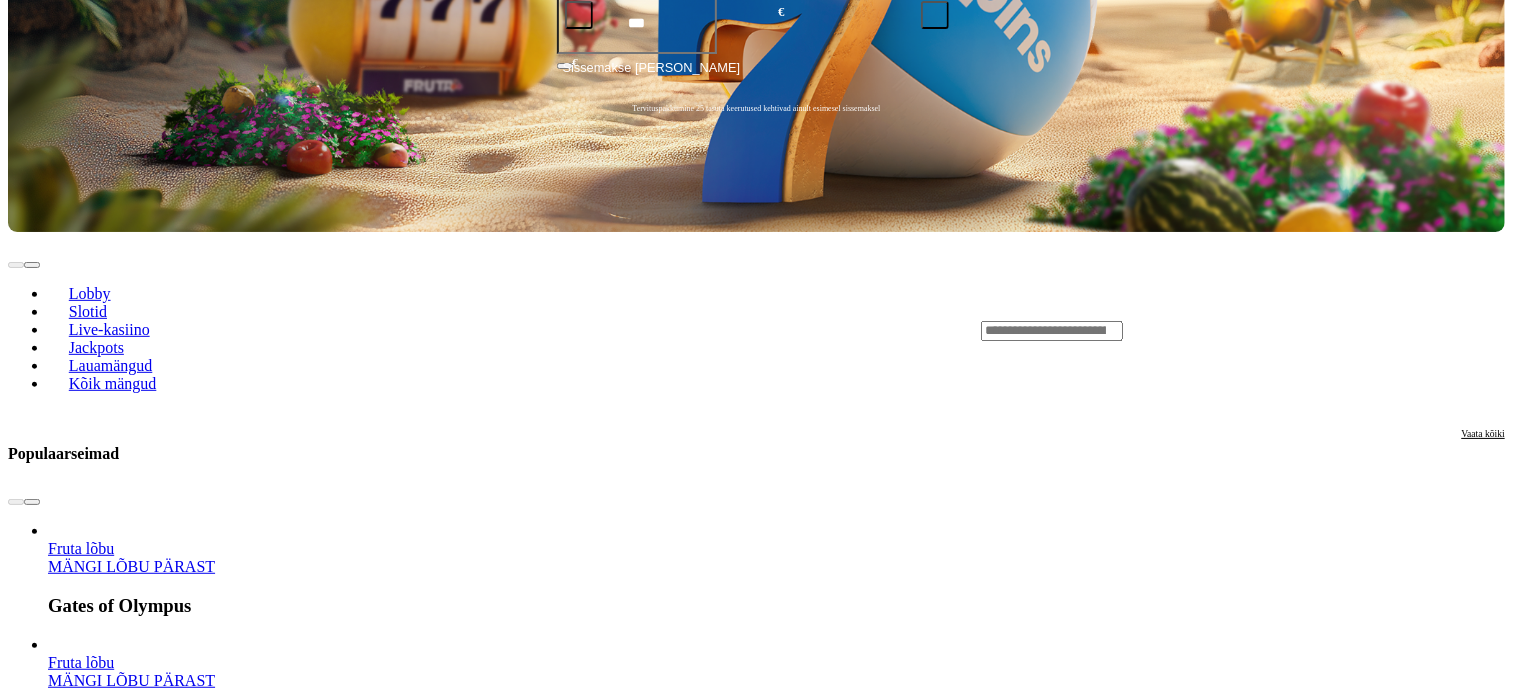 click on "MÄNGI LÕBU PÄRAST" at bounding box center [131, 2148] 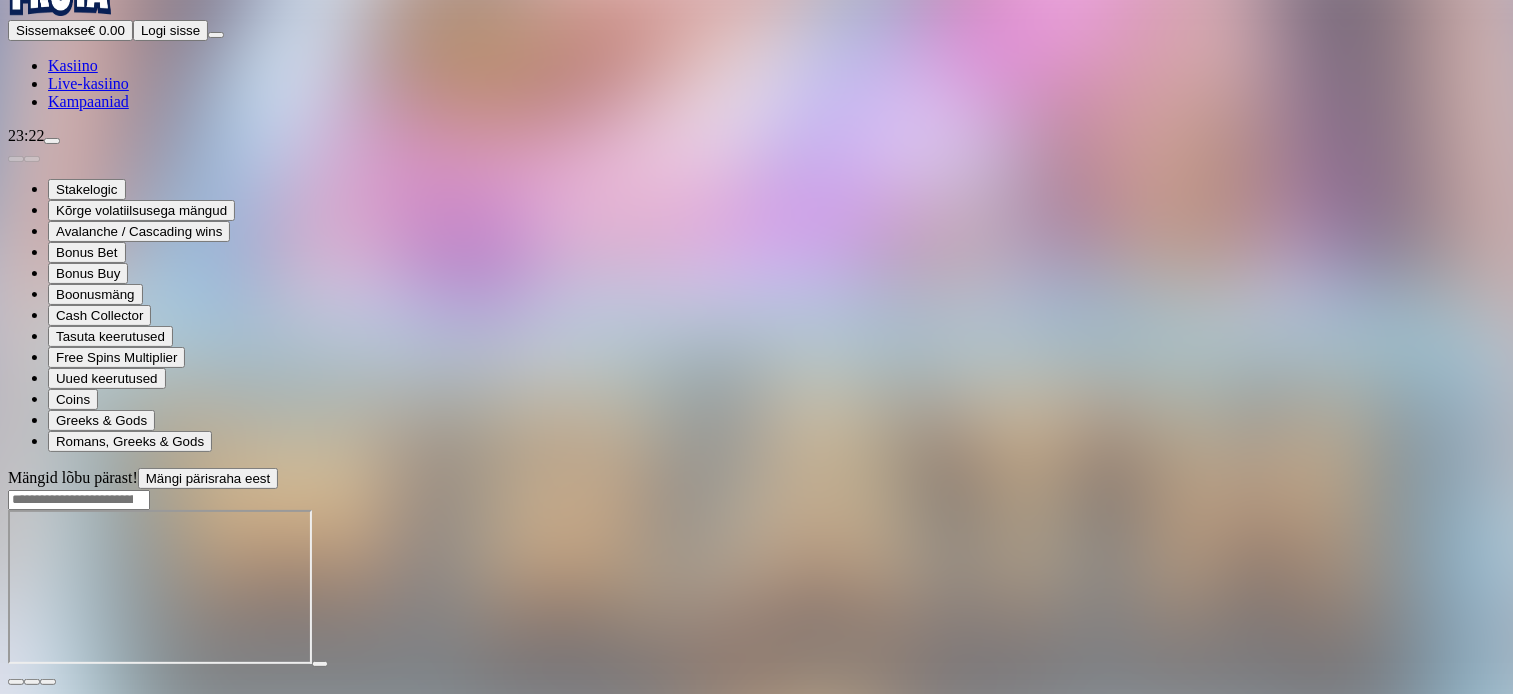 scroll, scrollTop: 0, scrollLeft: 0, axis: both 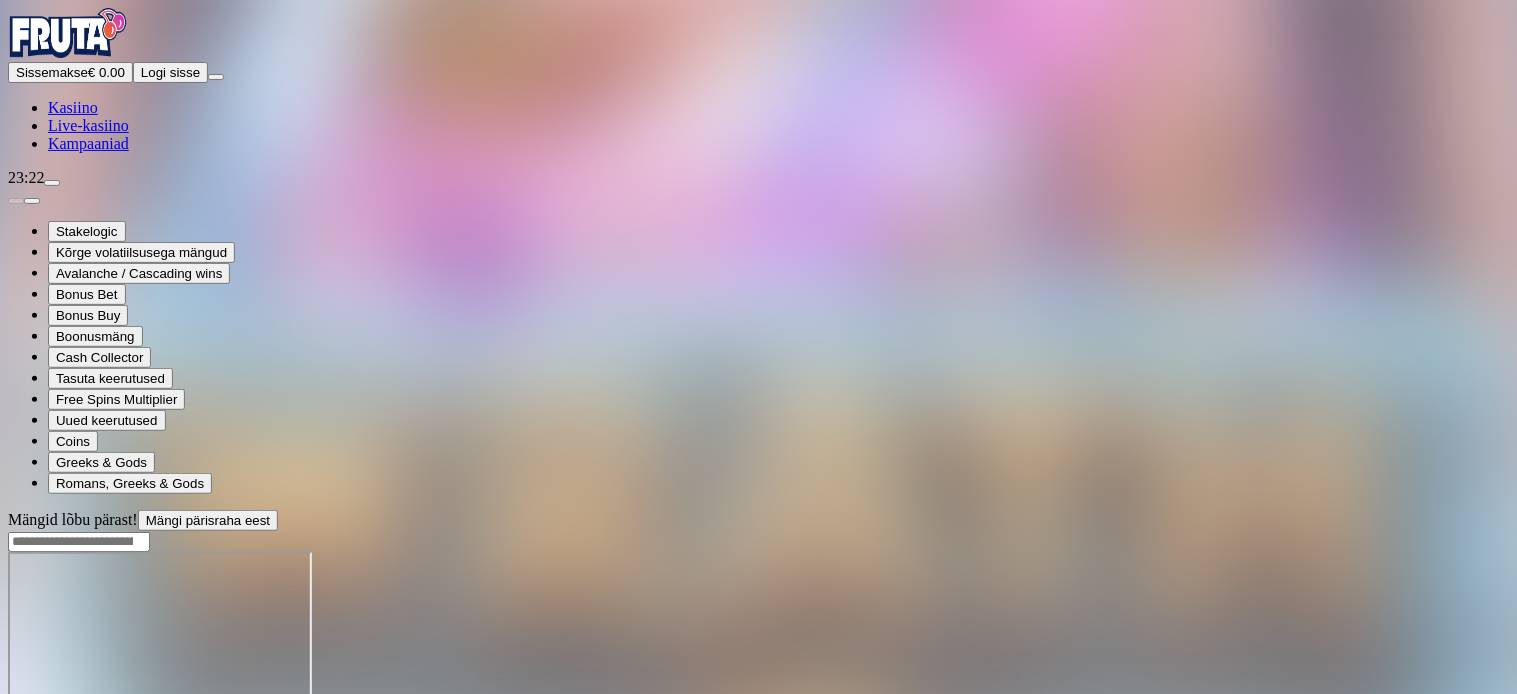 click at bounding box center (16, 724) 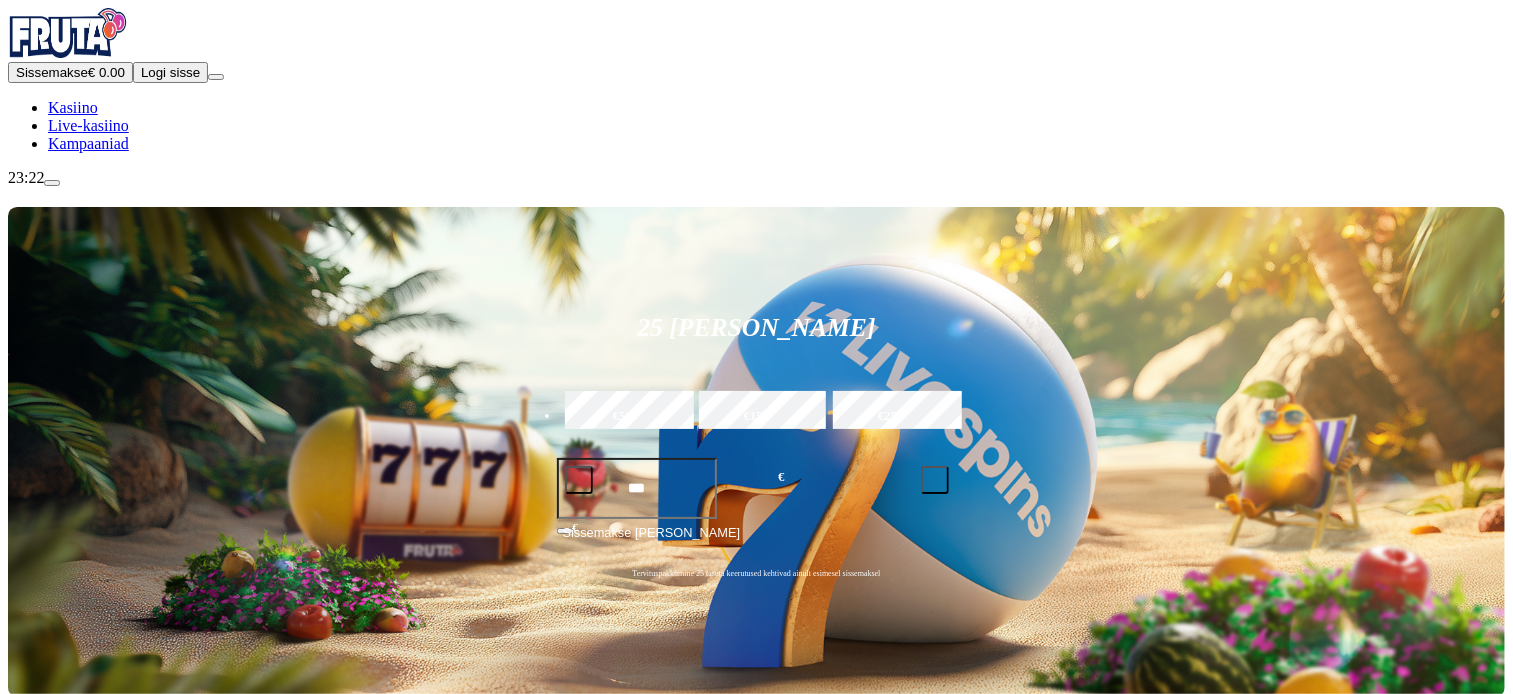 click at bounding box center (1052, 796) 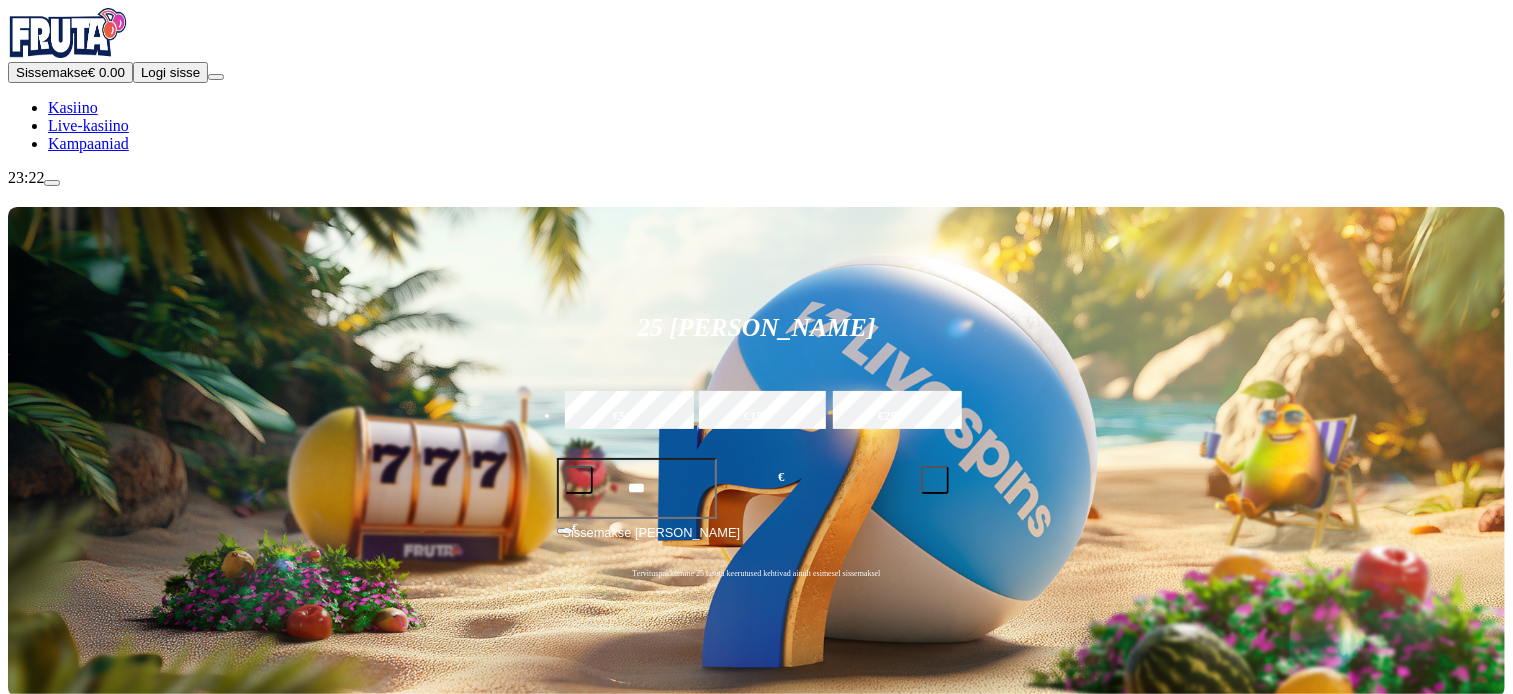 scroll, scrollTop: 607, scrollLeft: 0, axis: vertical 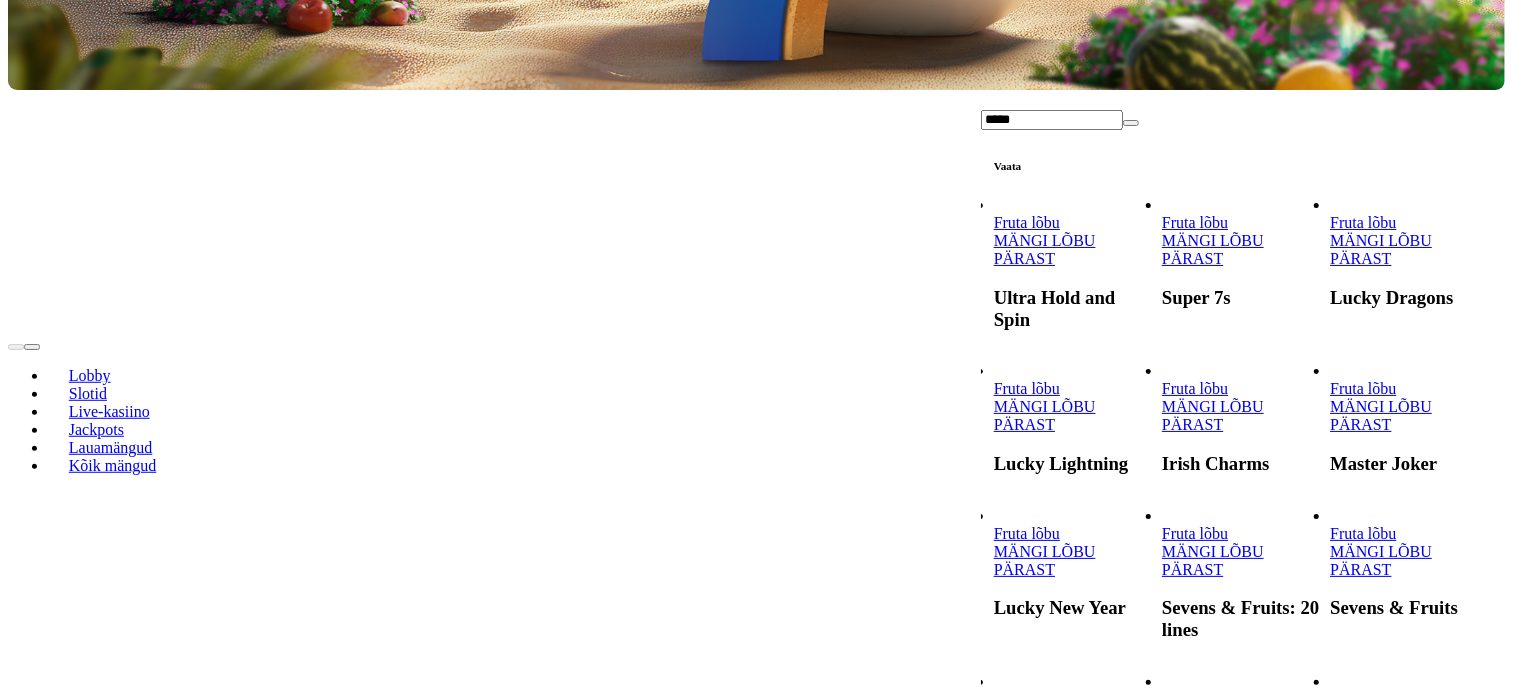 type on "*****" 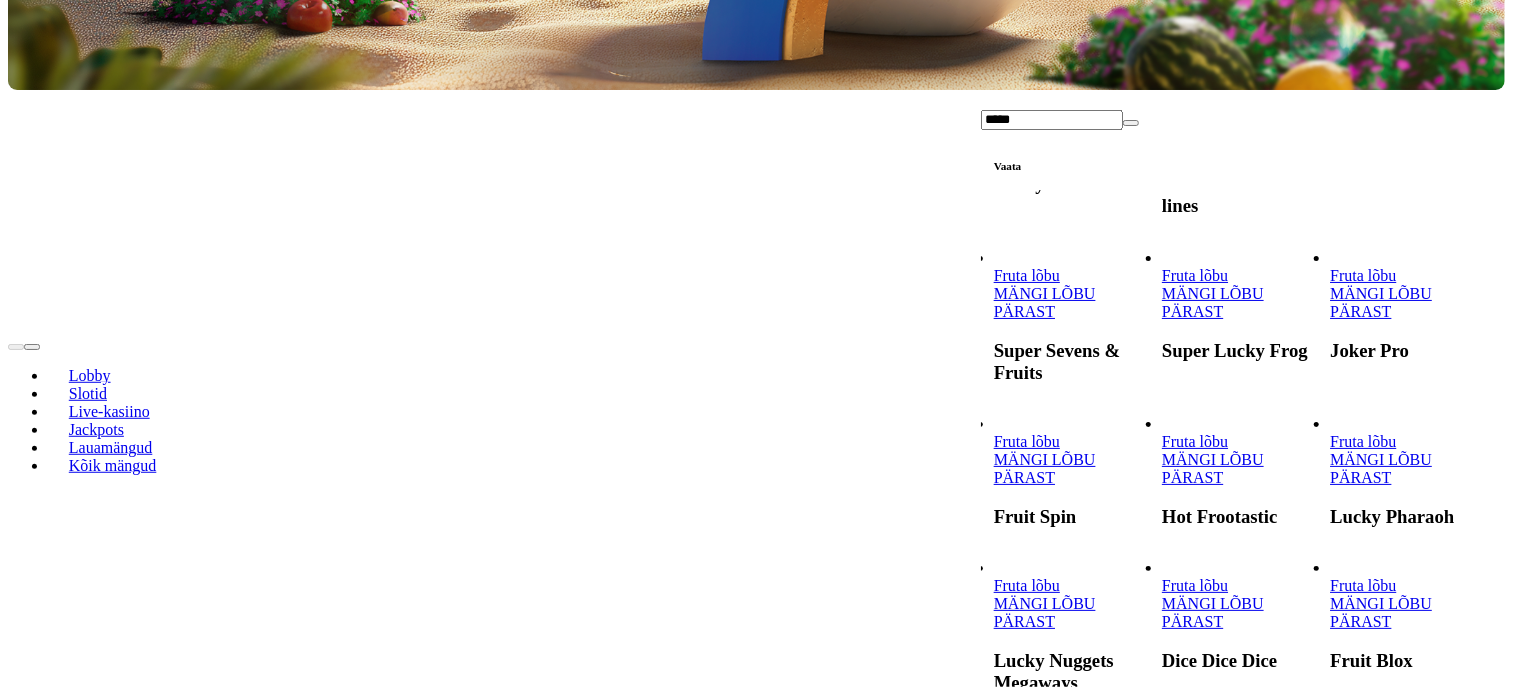 click on "MÄNGI LÕBU PÄRAST" at bounding box center (1381, 468) 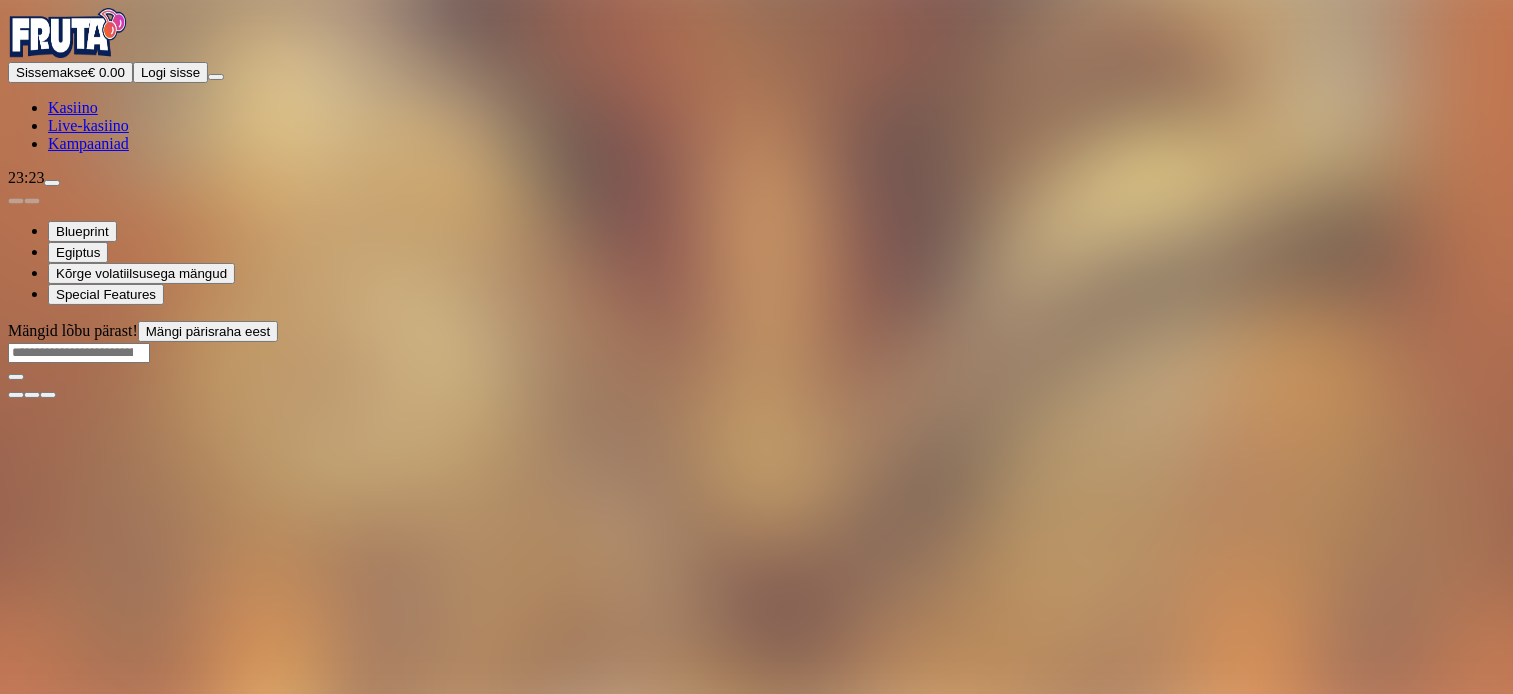 scroll, scrollTop: 0, scrollLeft: 0, axis: both 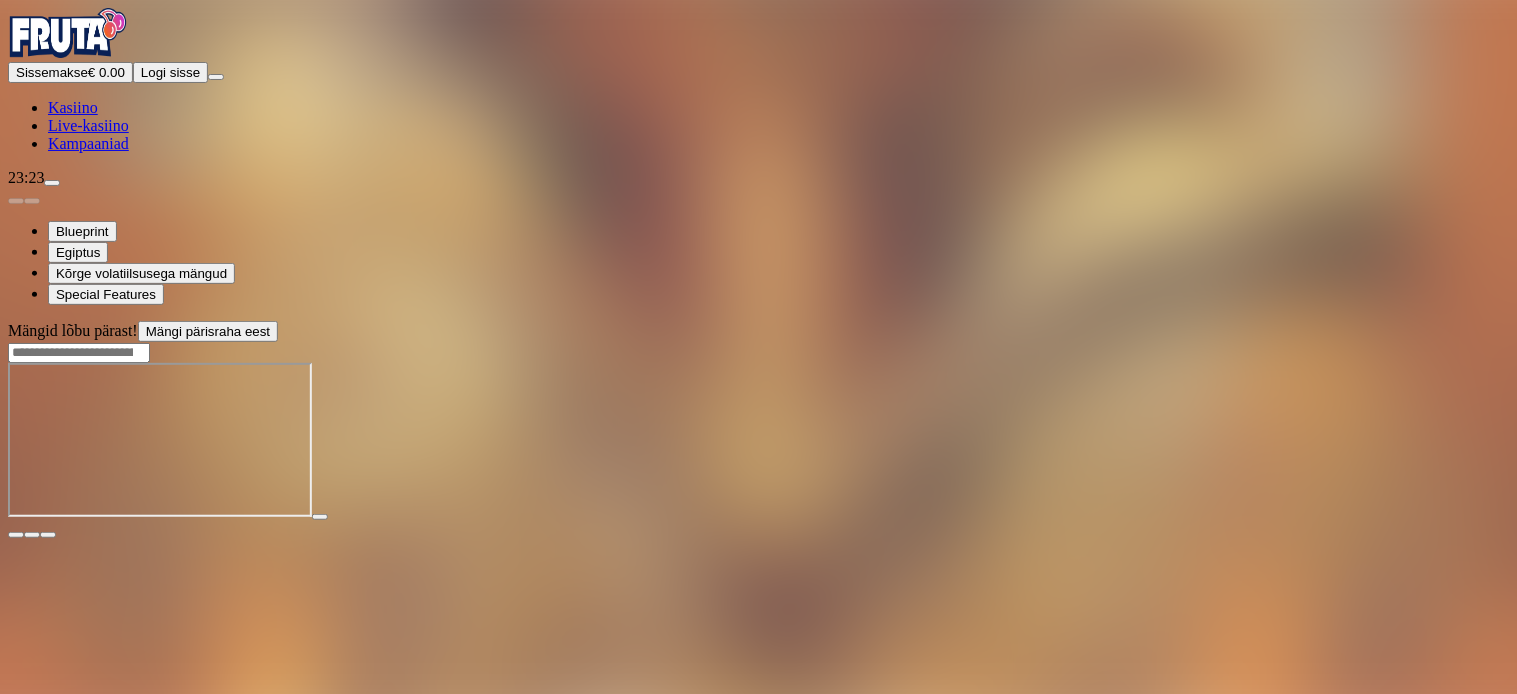 click at bounding box center [16, 535] 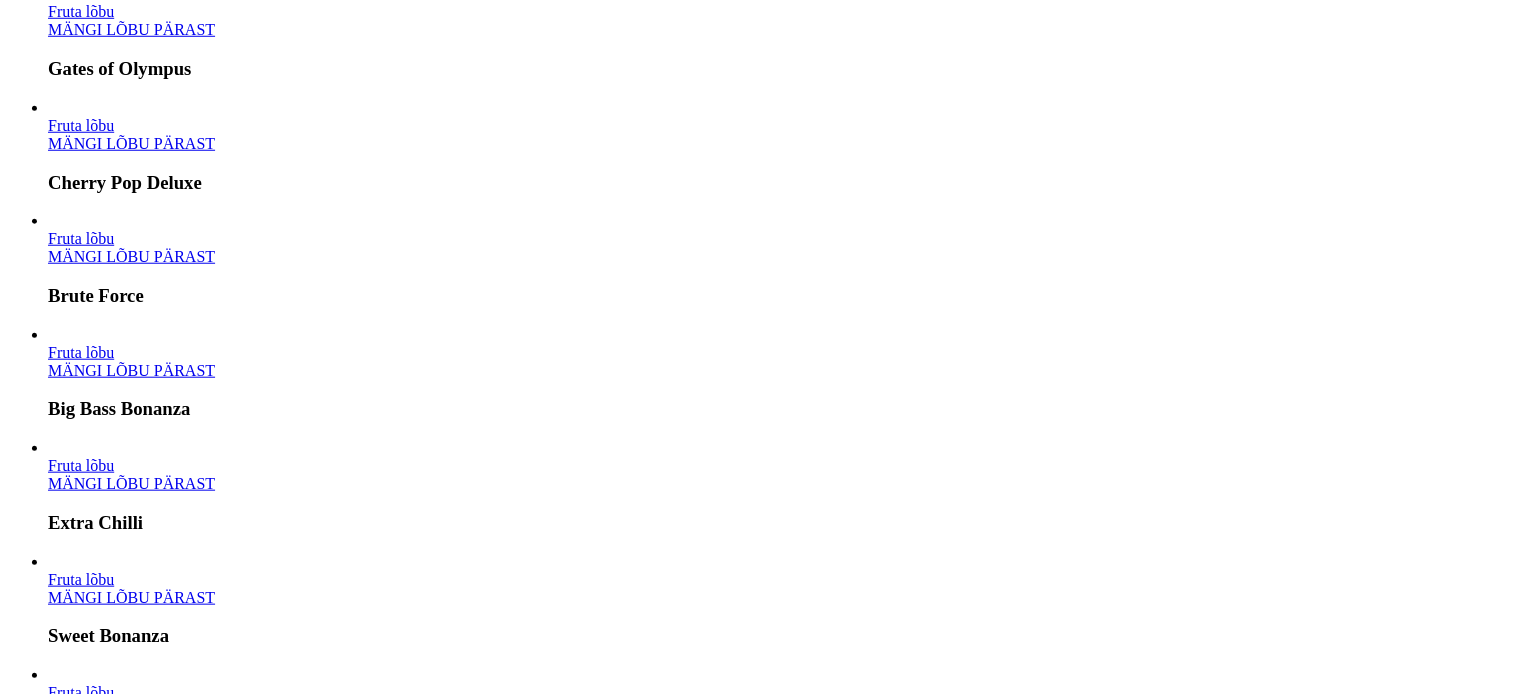 scroll, scrollTop: 1031, scrollLeft: 0, axis: vertical 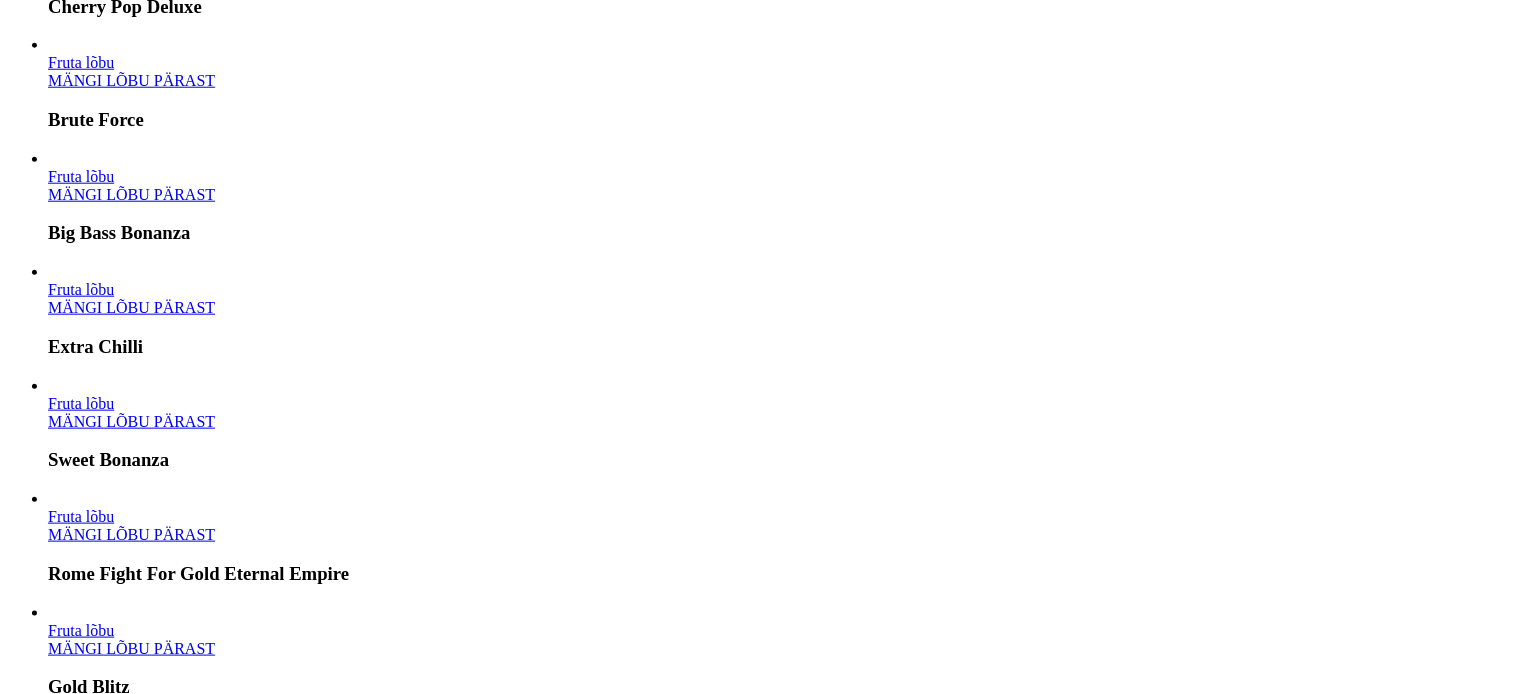 click on "MÄNGI LÕBU PÄRAST" at bounding box center (131, 16018) 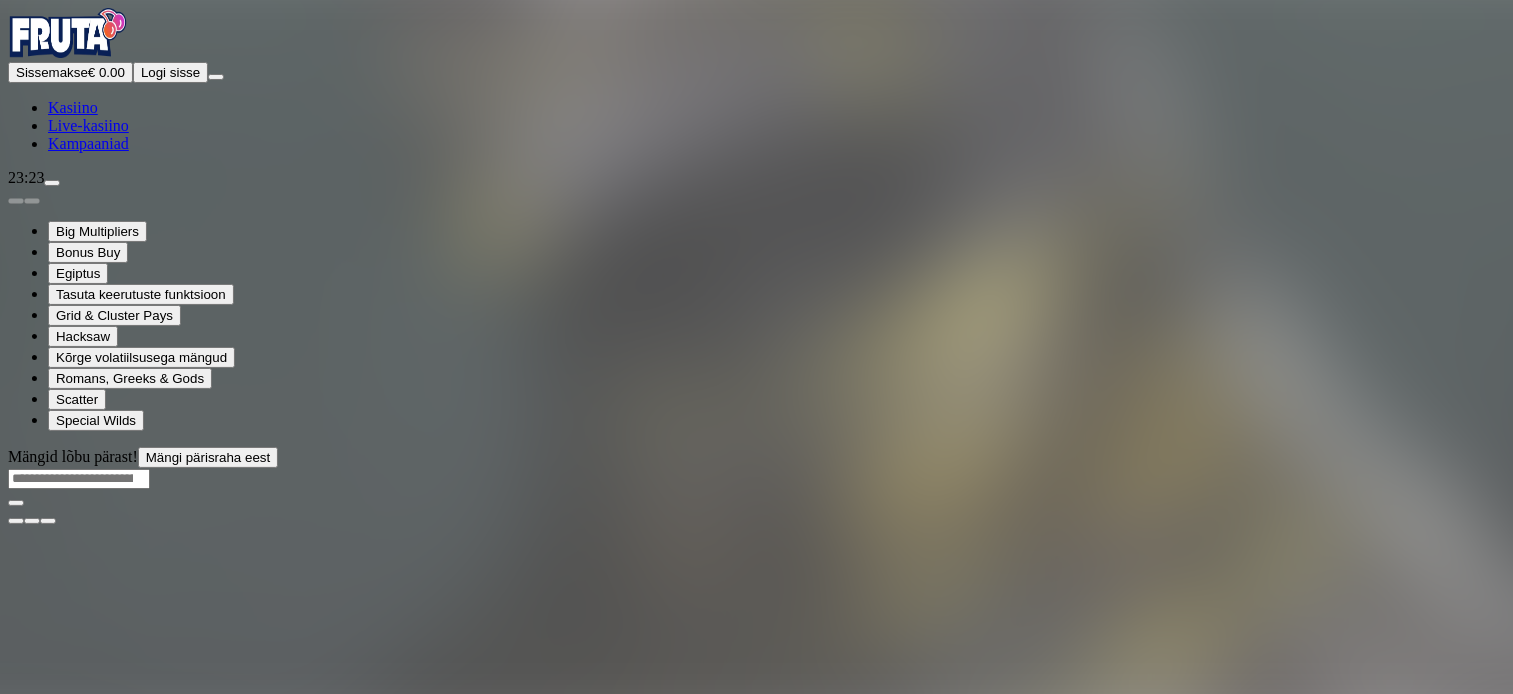 scroll, scrollTop: 0, scrollLeft: 0, axis: both 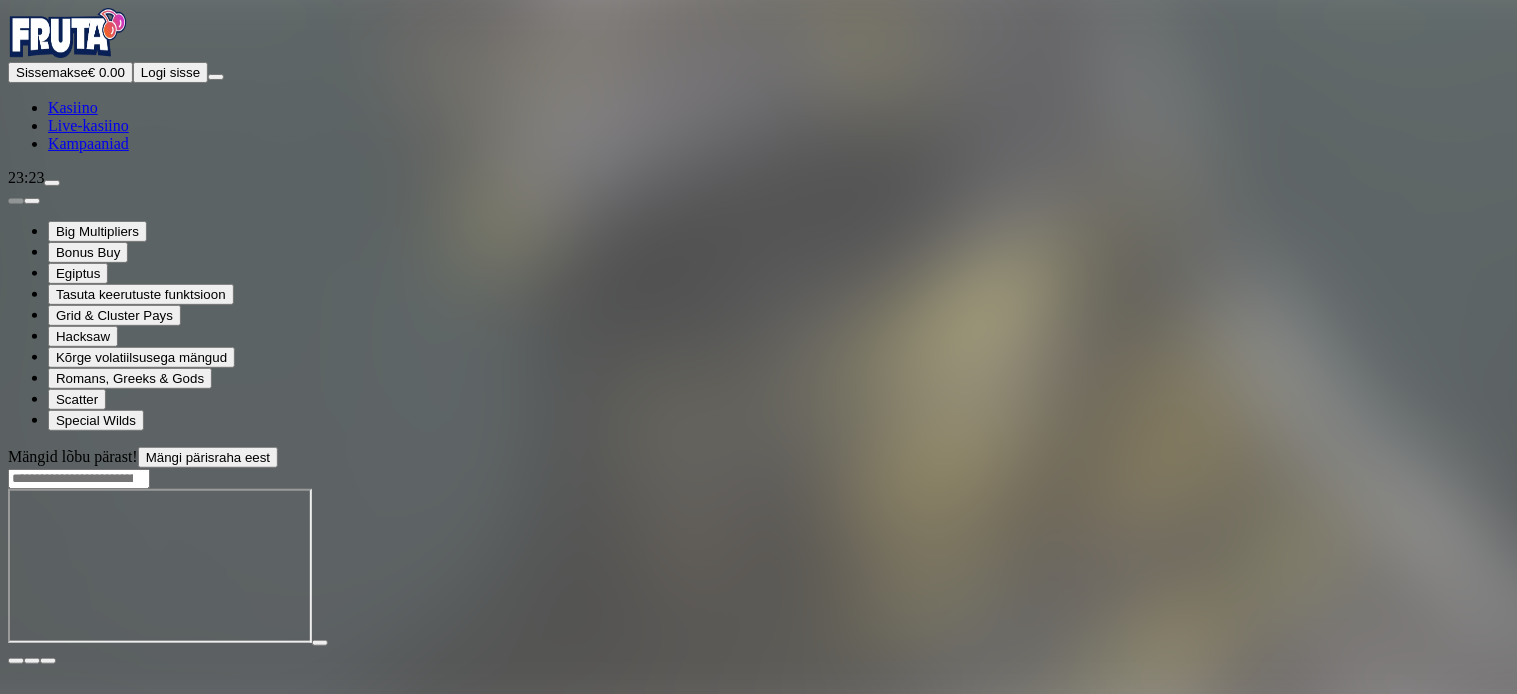 click at bounding box center [48, 661] 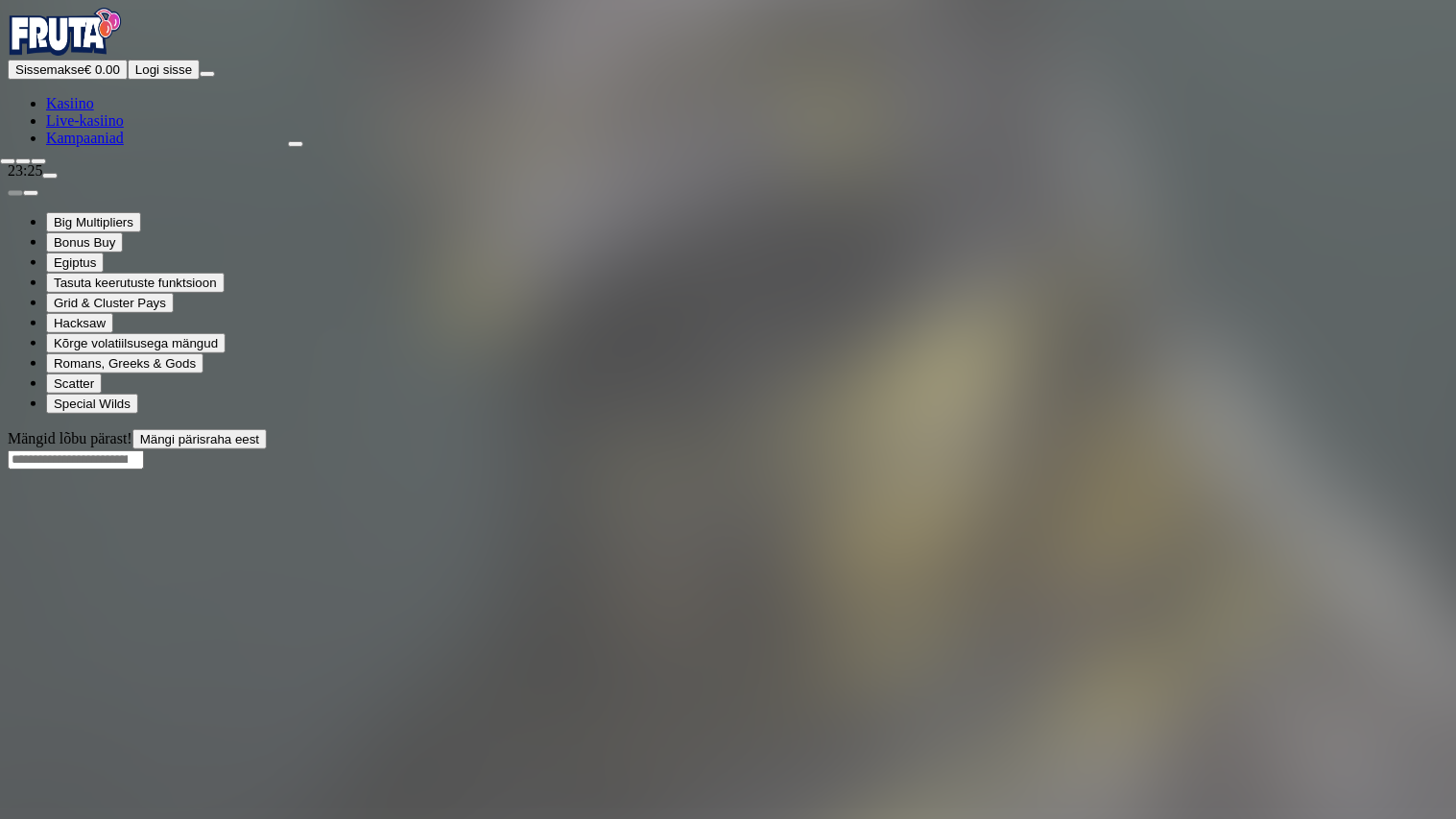 click at bounding box center (8, 161) 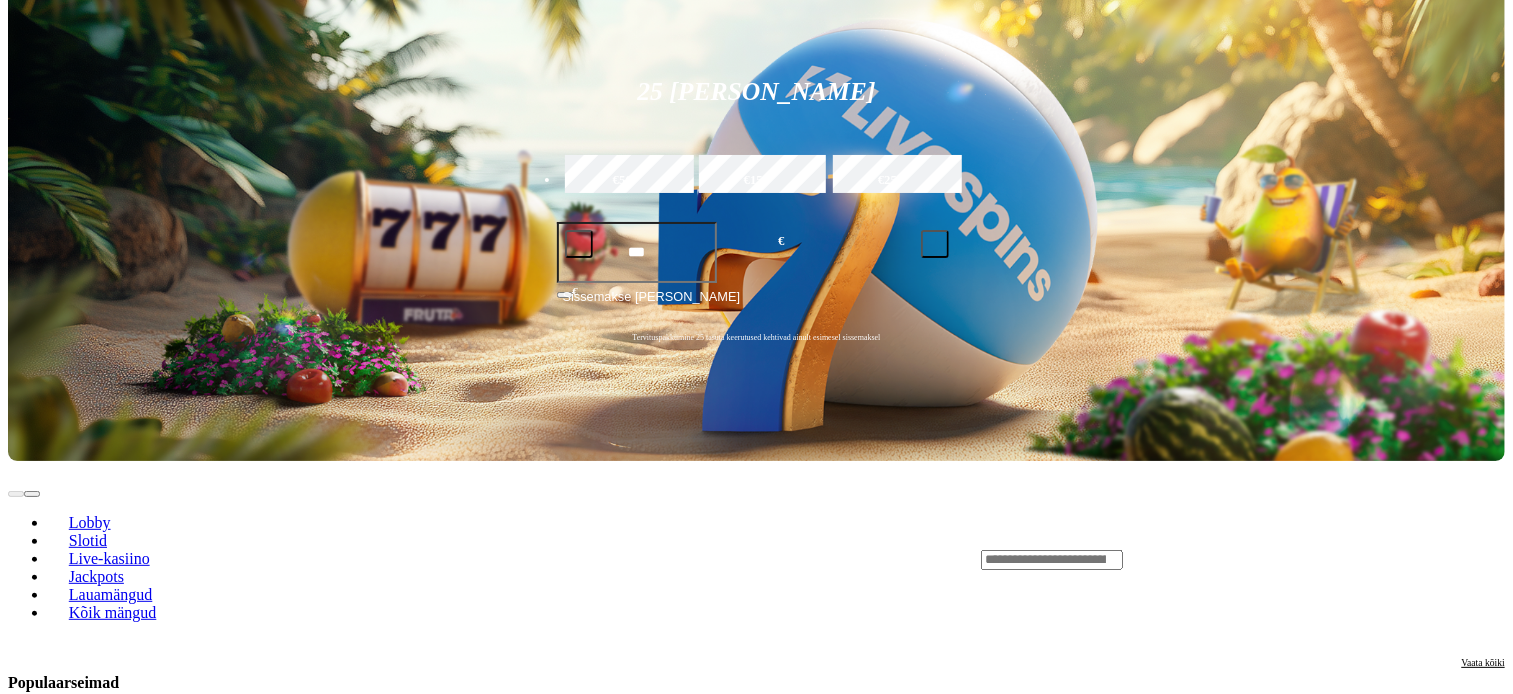 scroll, scrollTop: 243, scrollLeft: 0, axis: vertical 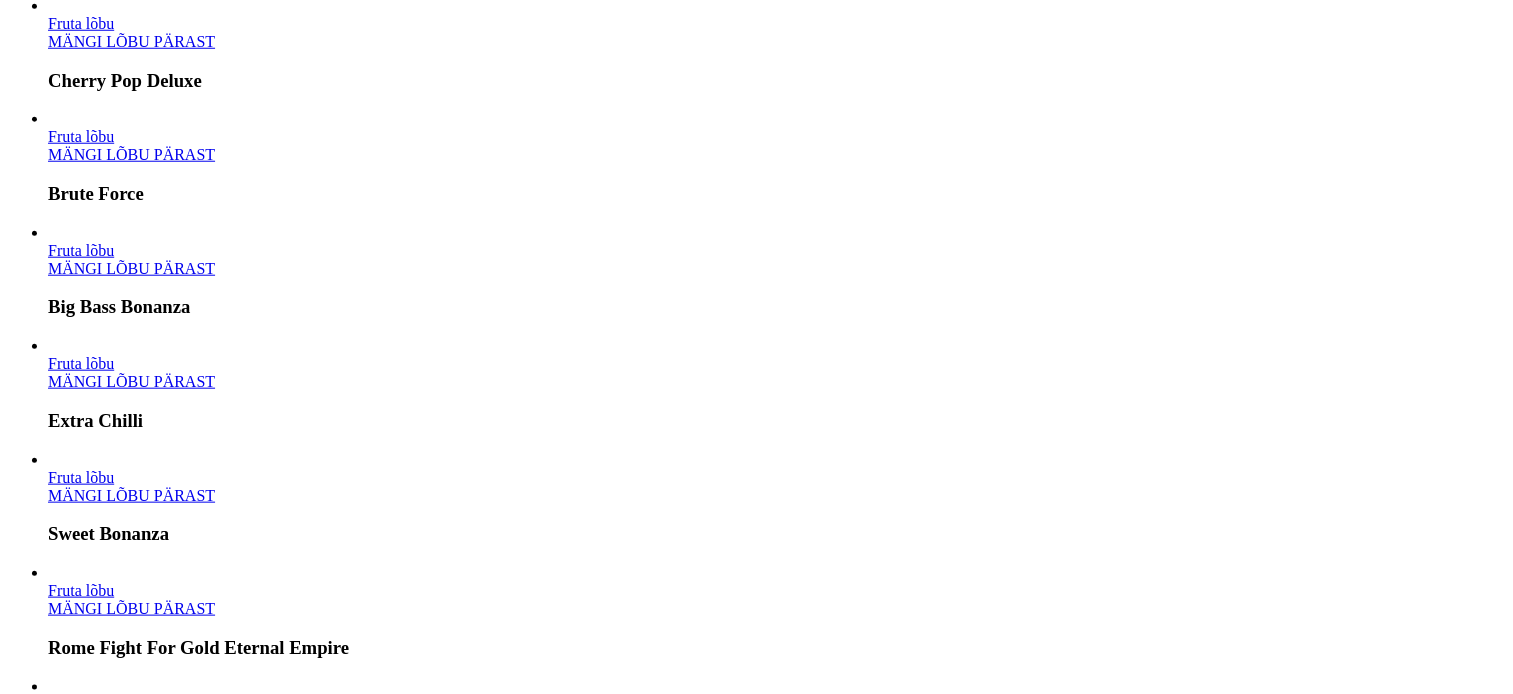 click on "MÄNGI LÕBU PÄRAST" at bounding box center (131, 15751) 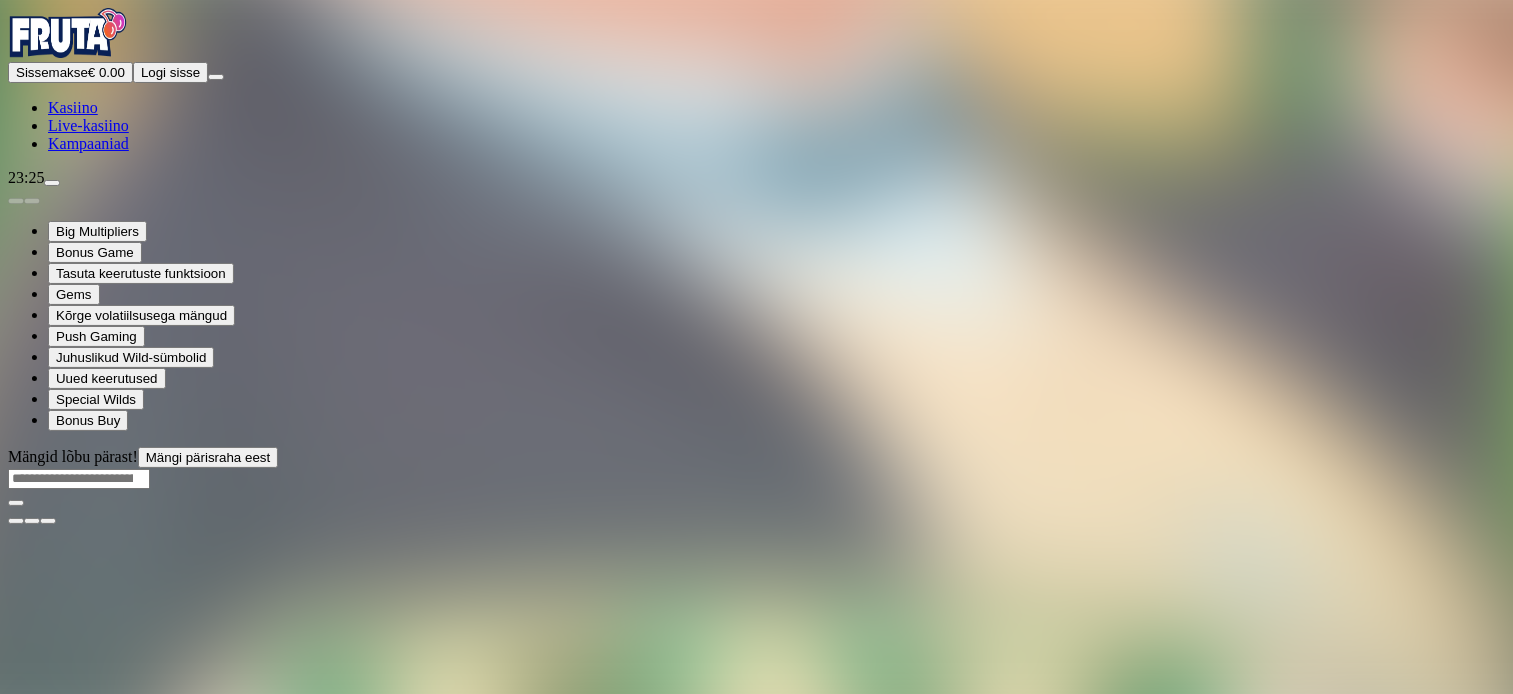 scroll, scrollTop: 0, scrollLeft: 0, axis: both 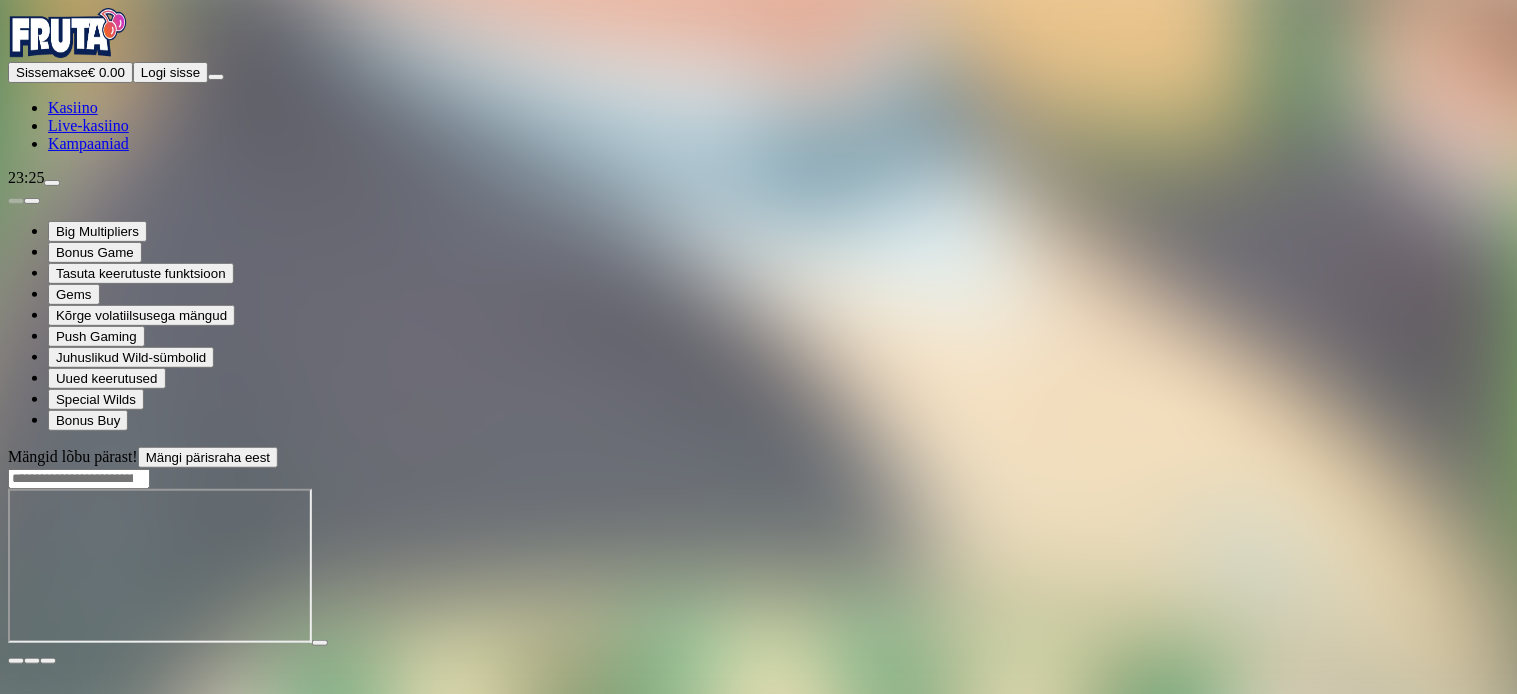 click at bounding box center [16, 661] 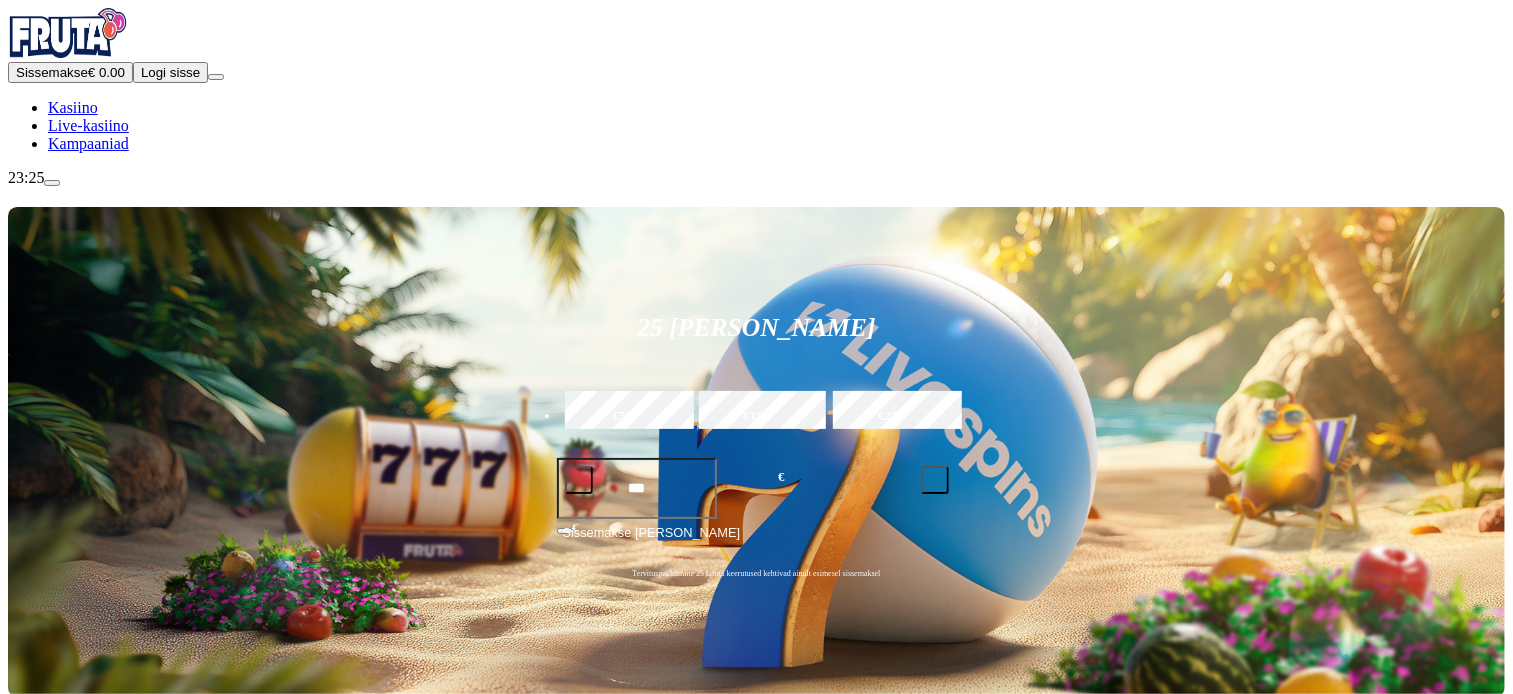 click at bounding box center [1052, 796] 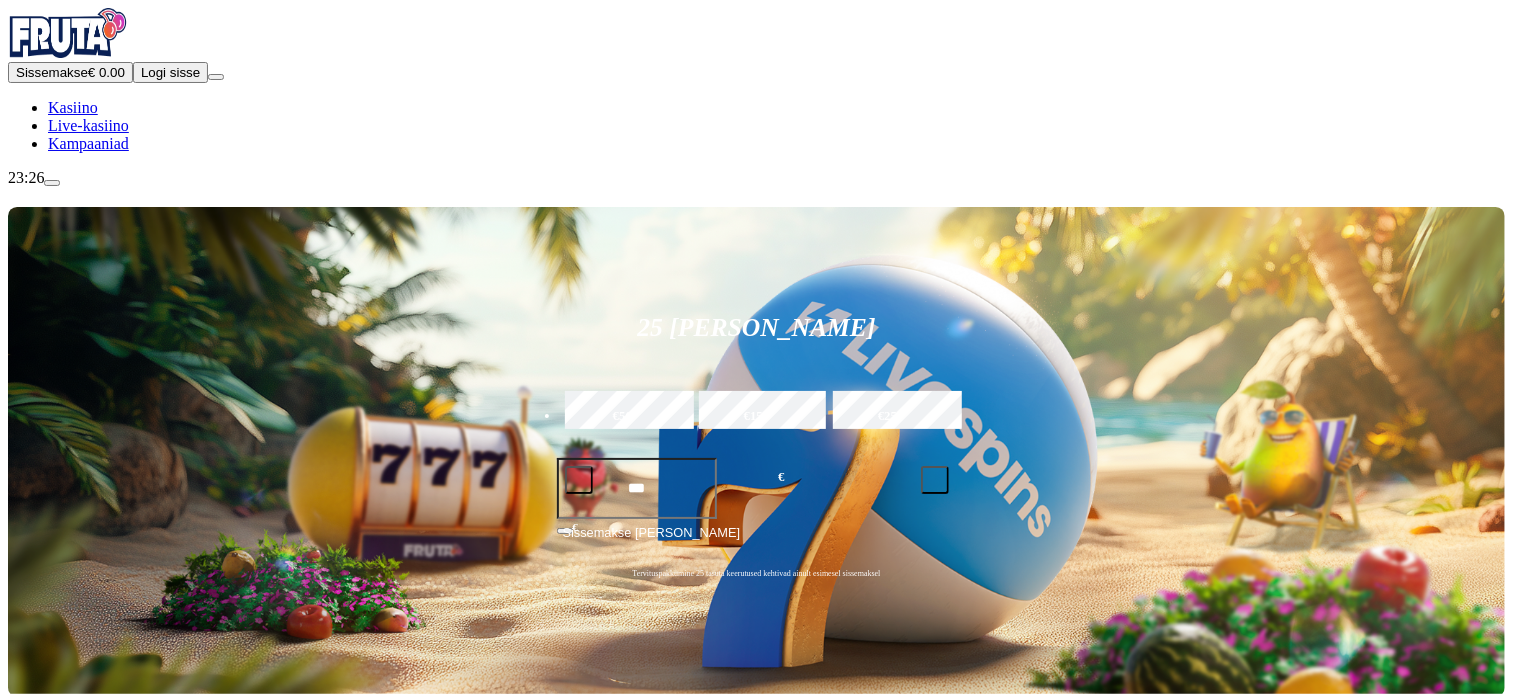 scroll, scrollTop: 247, scrollLeft: 0, axis: vertical 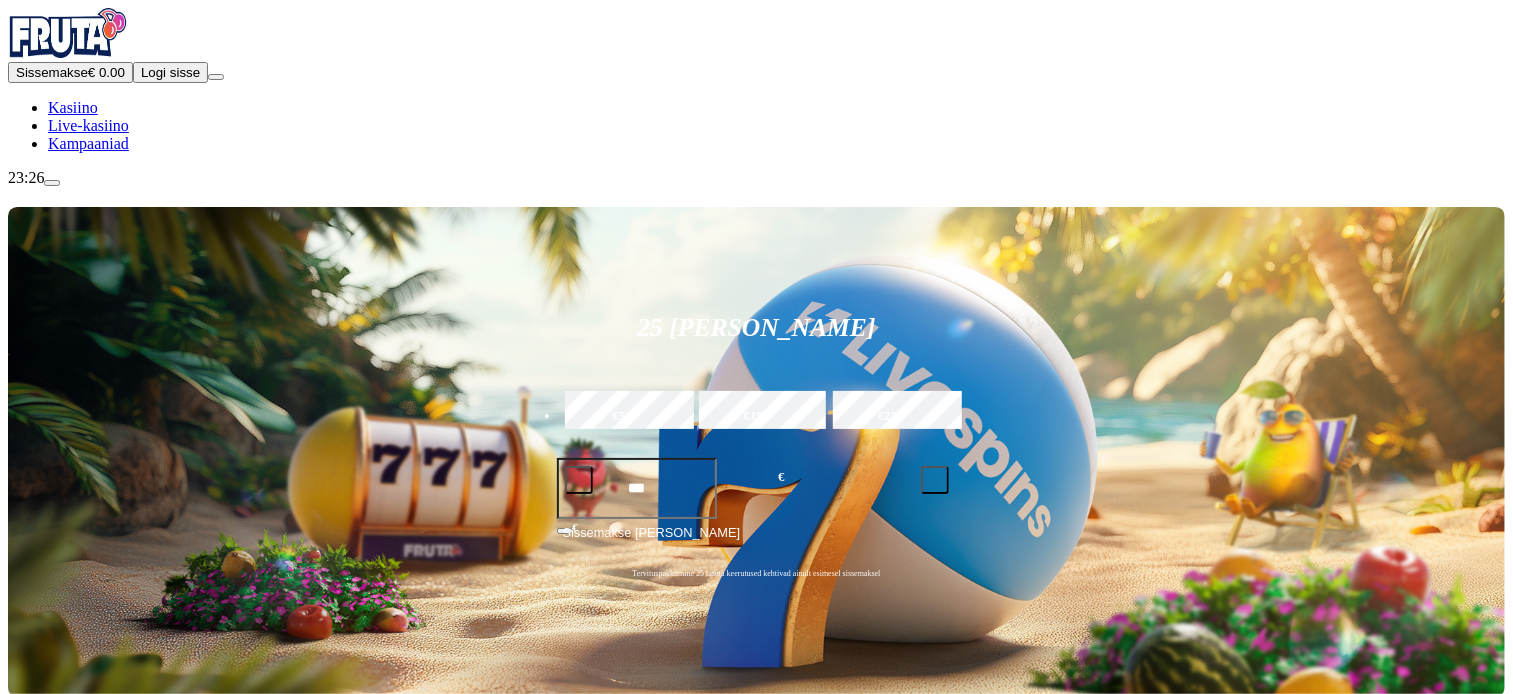 click on "***" at bounding box center [1243, 795] 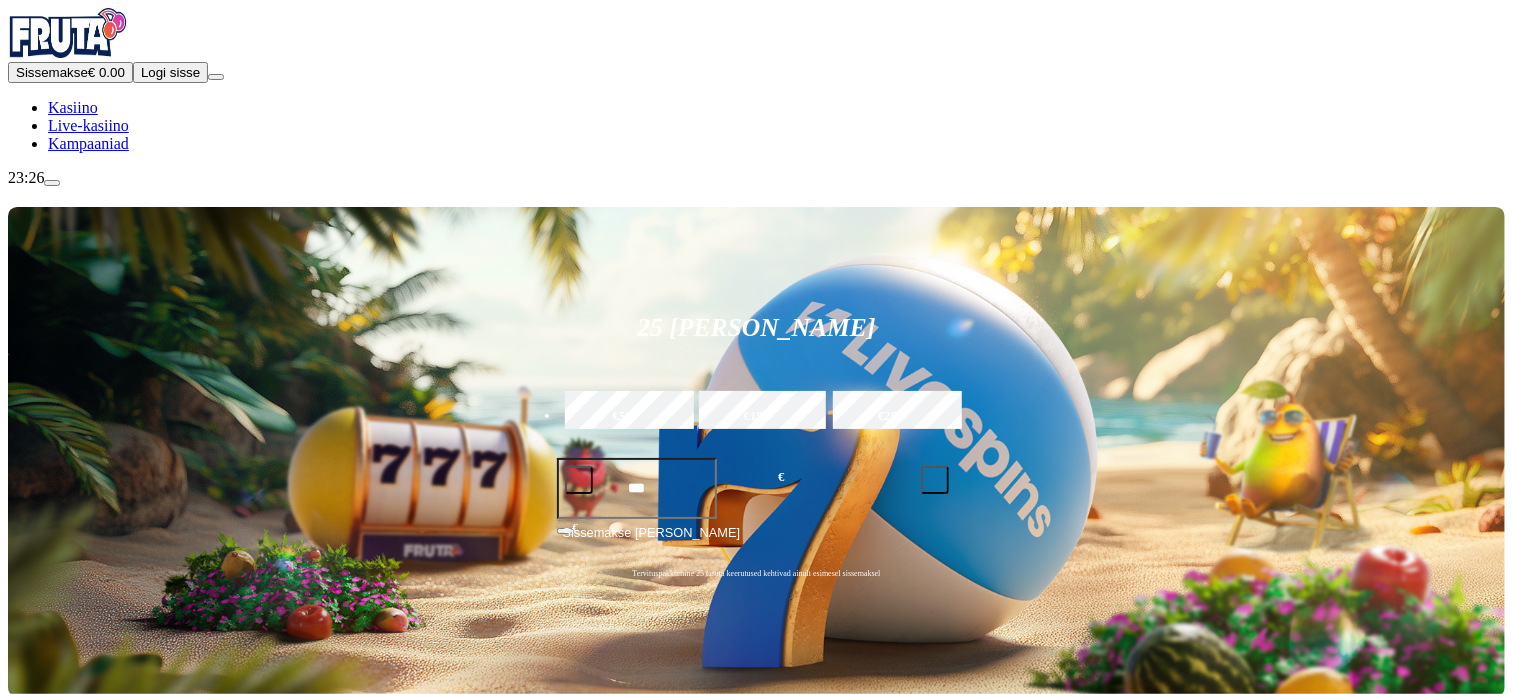 scroll, scrollTop: 607, scrollLeft: 0, axis: vertical 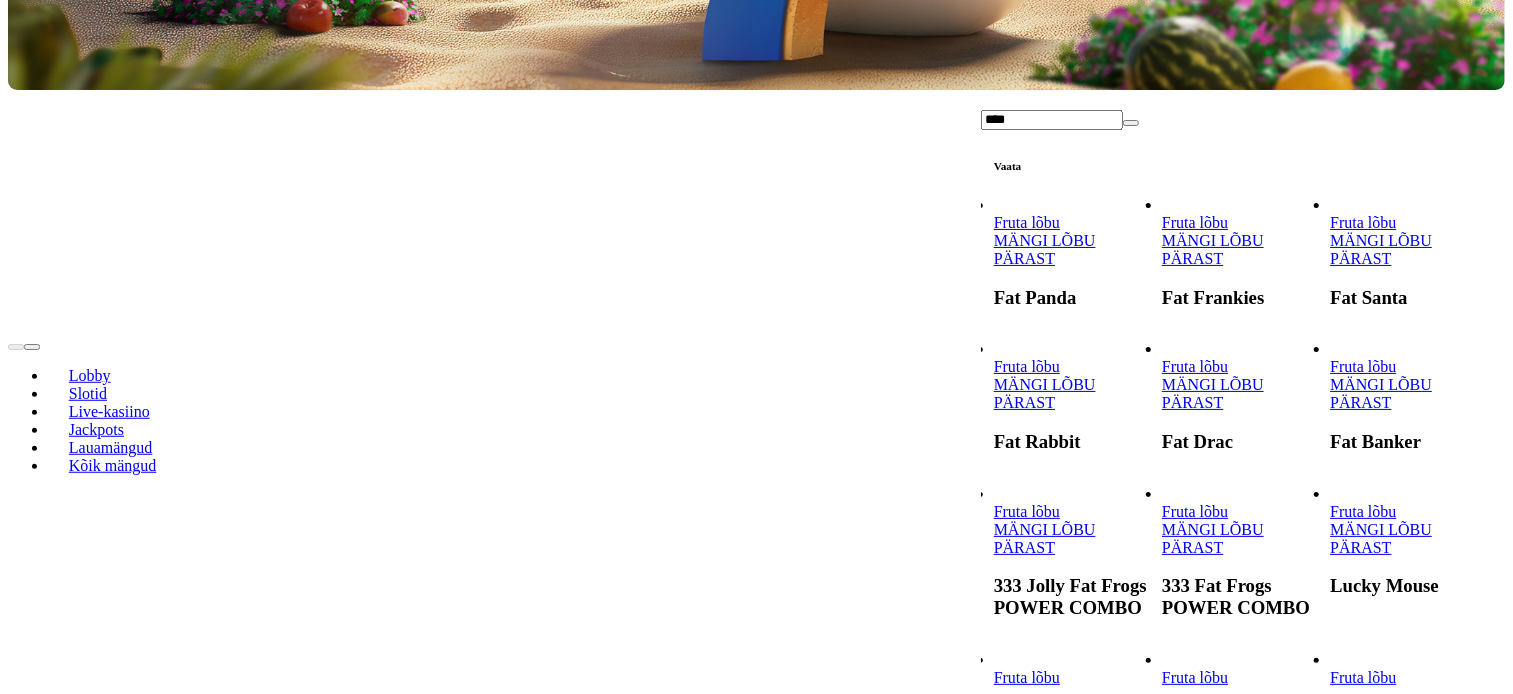 type on "***" 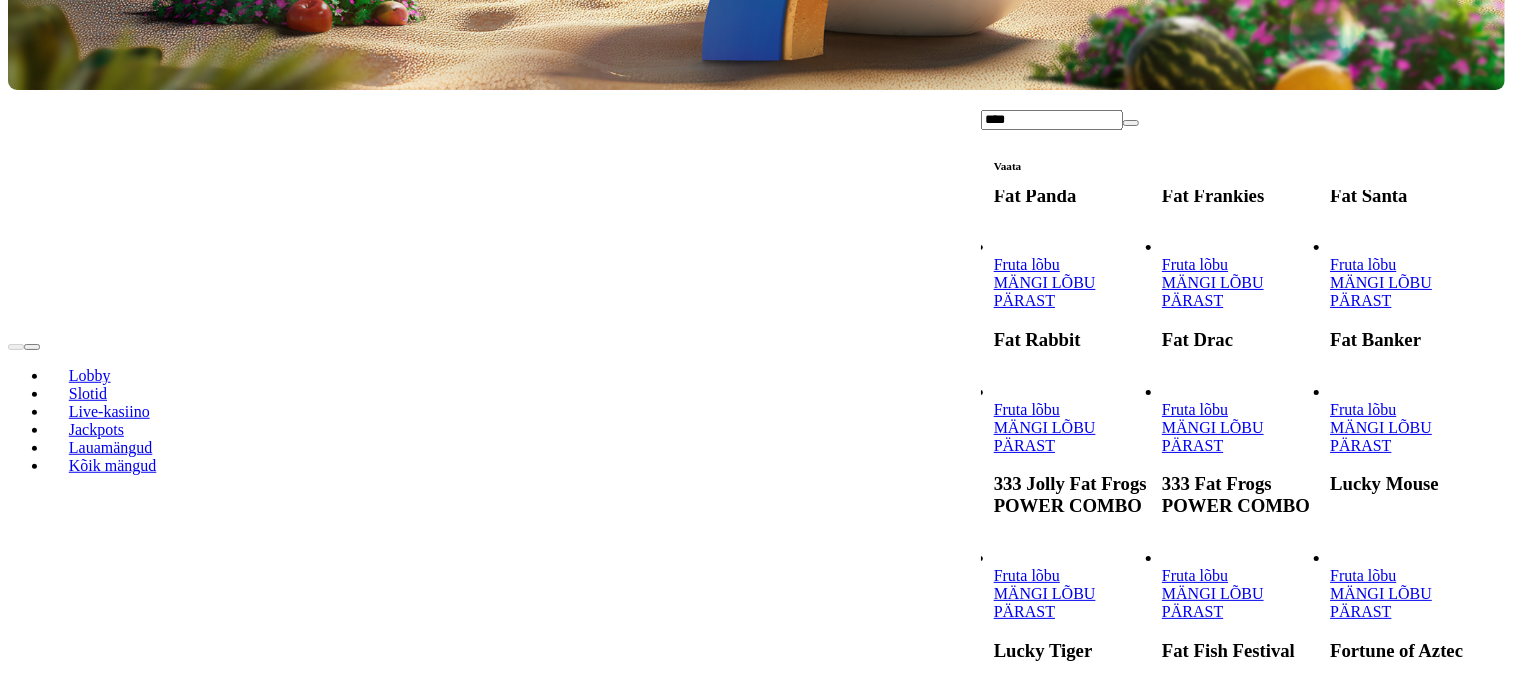 scroll, scrollTop: 160, scrollLeft: 0, axis: vertical 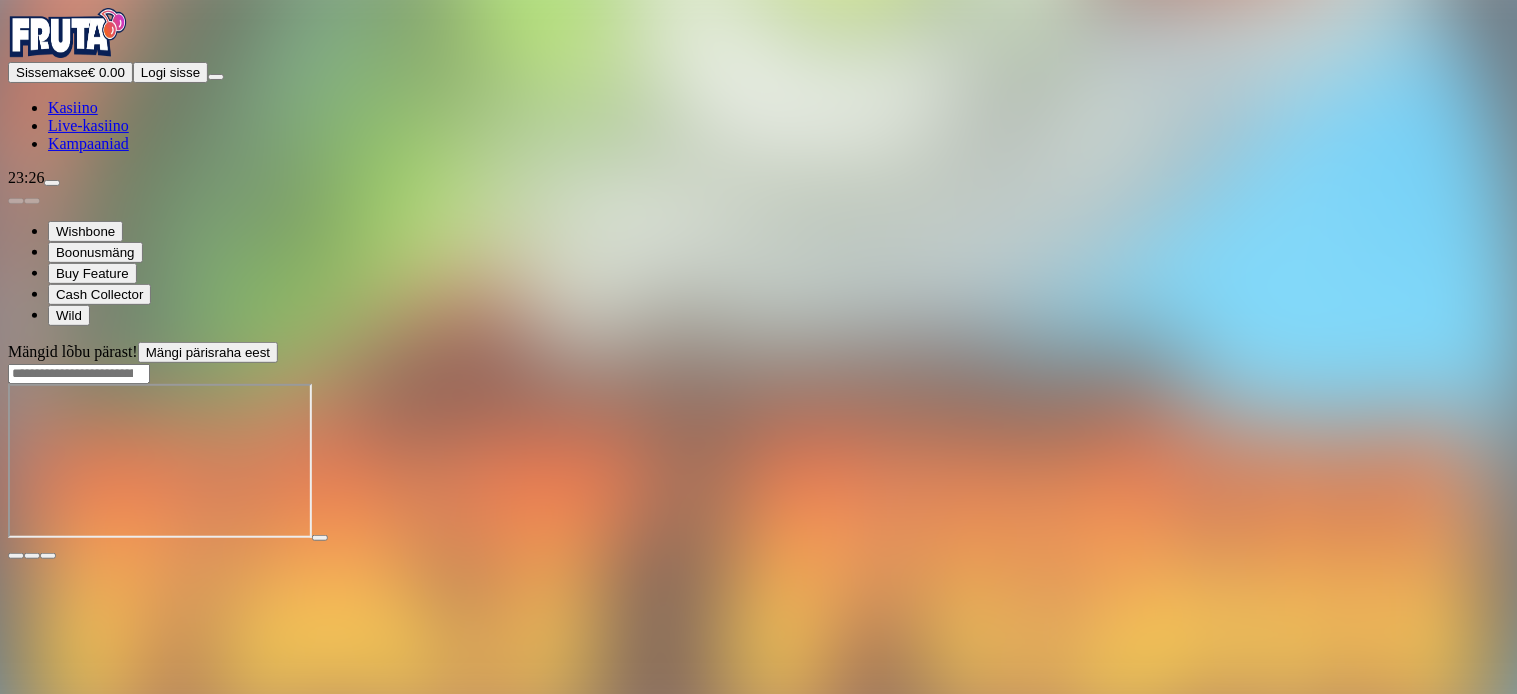 click at bounding box center (48, 556) 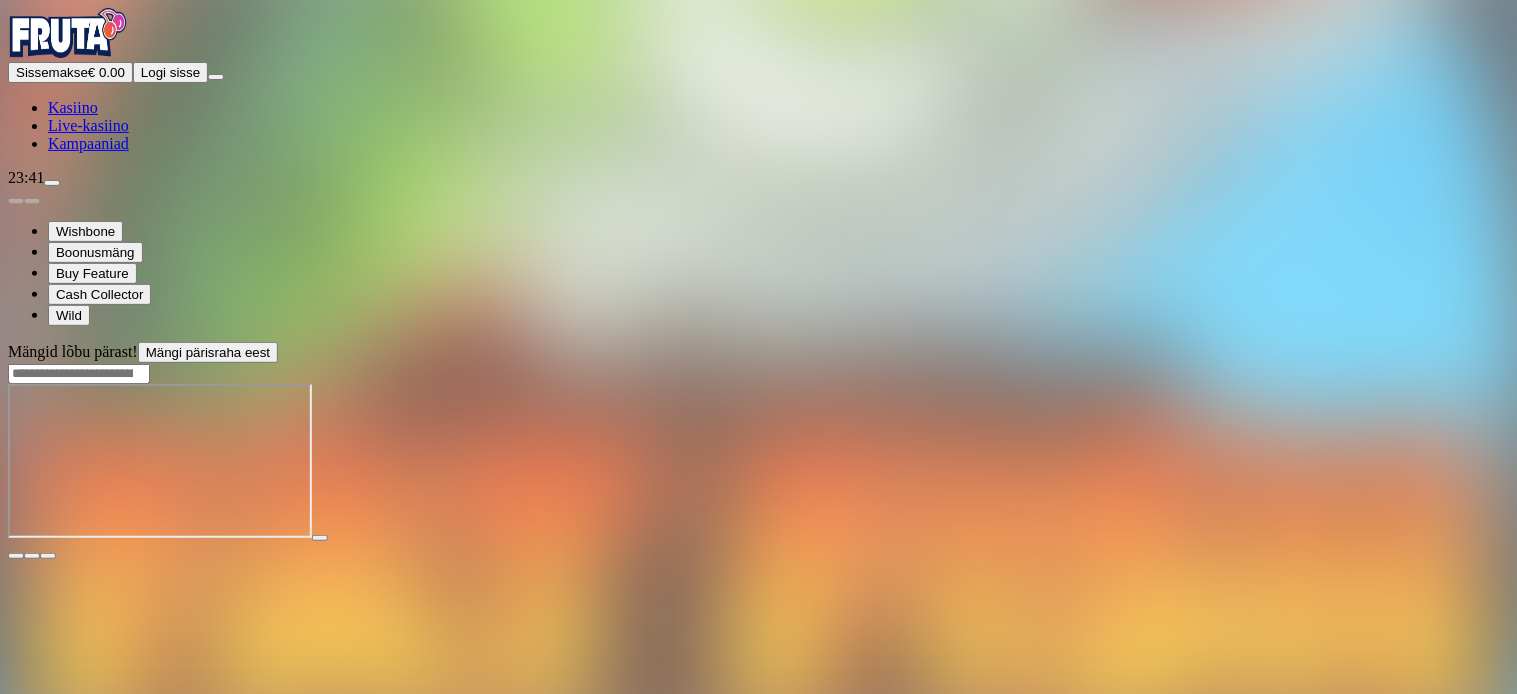 click at bounding box center (16, 556) 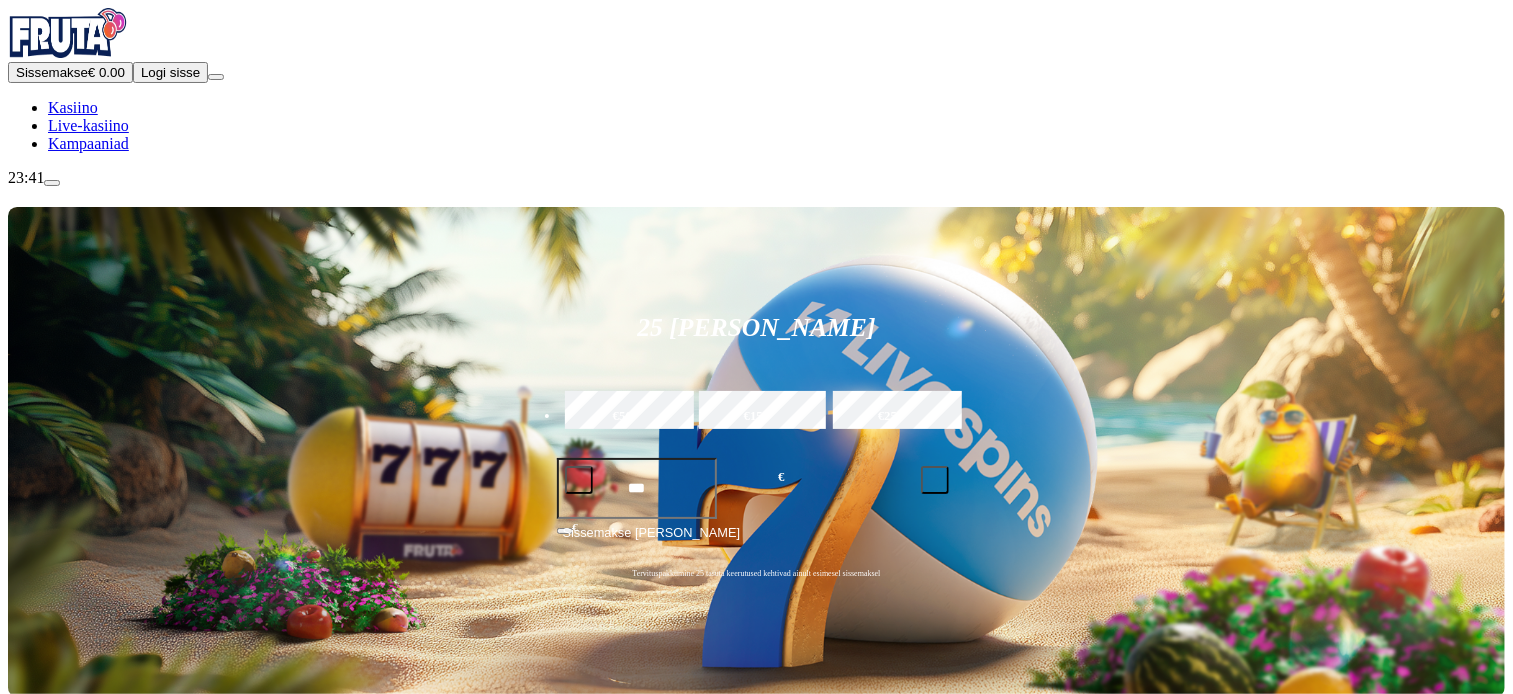 scroll, scrollTop: 607, scrollLeft: 0, axis: vertical 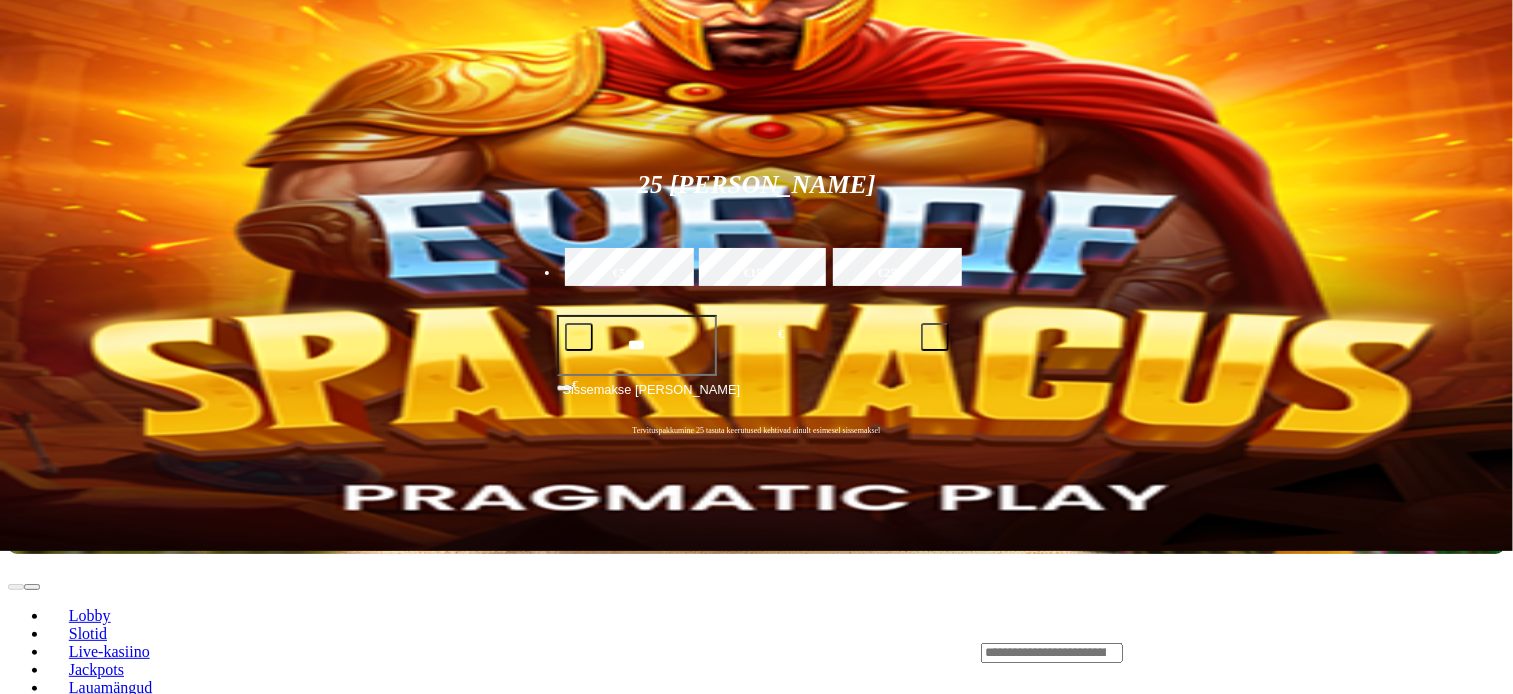 click at bounding box center (1052, 653) 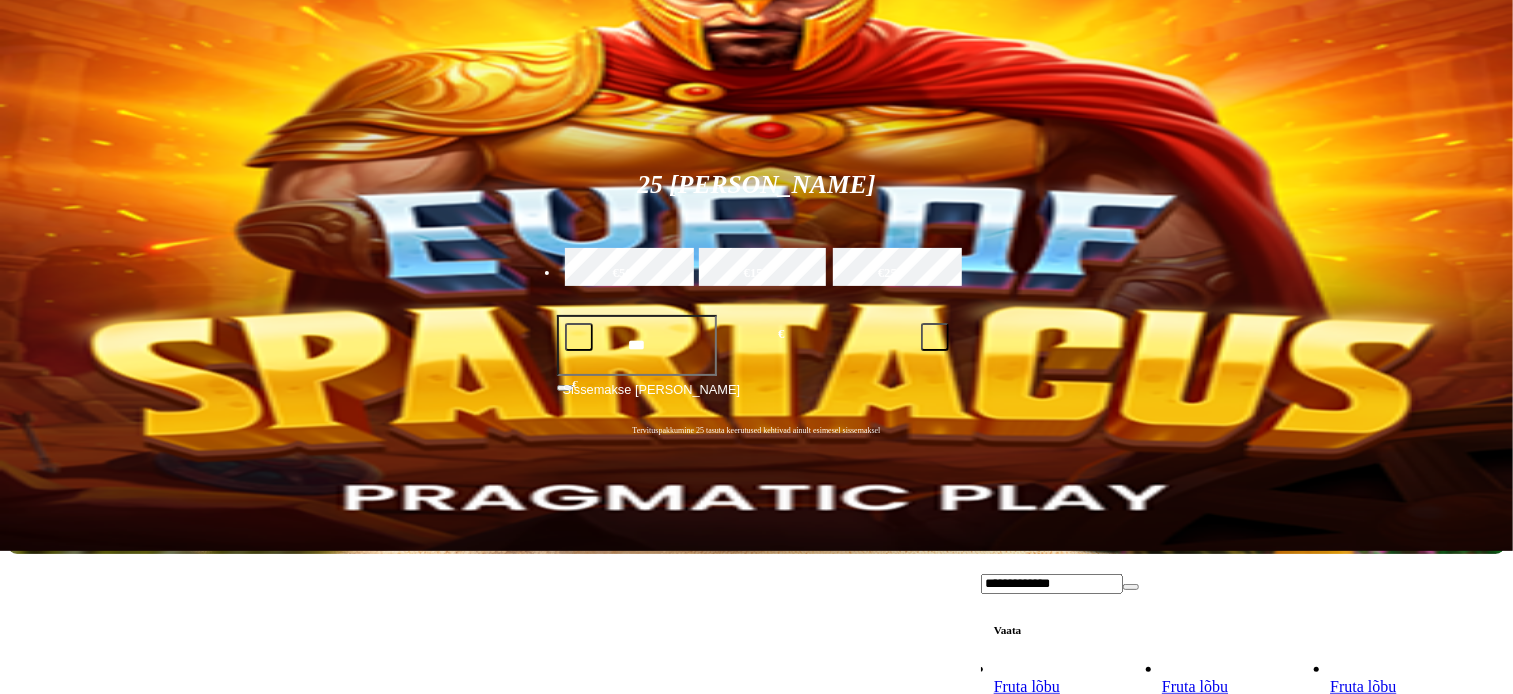 type on "**********" 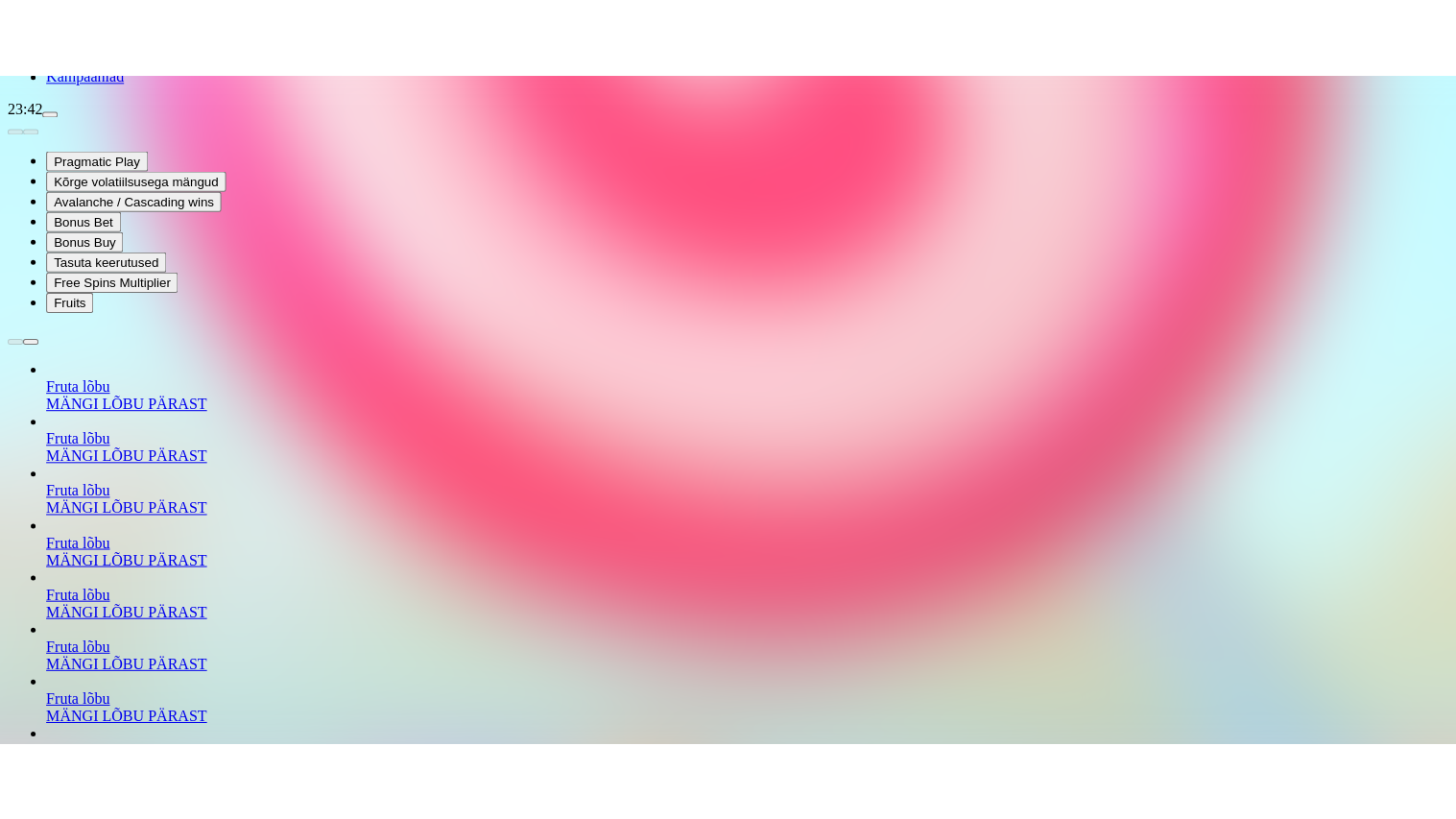 scroll, scrollTop: 0, scrollLeft: 0, axis: both 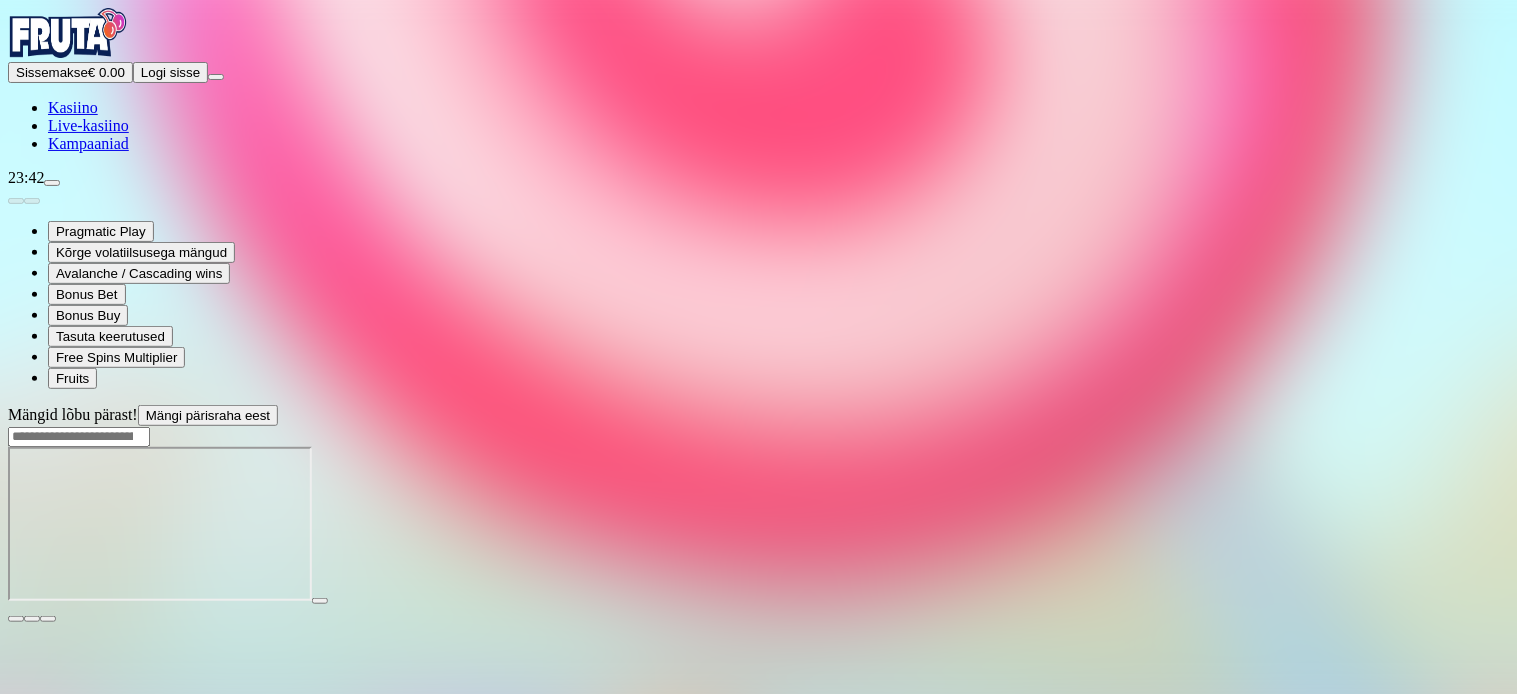 click at bounding box center (48, 619) 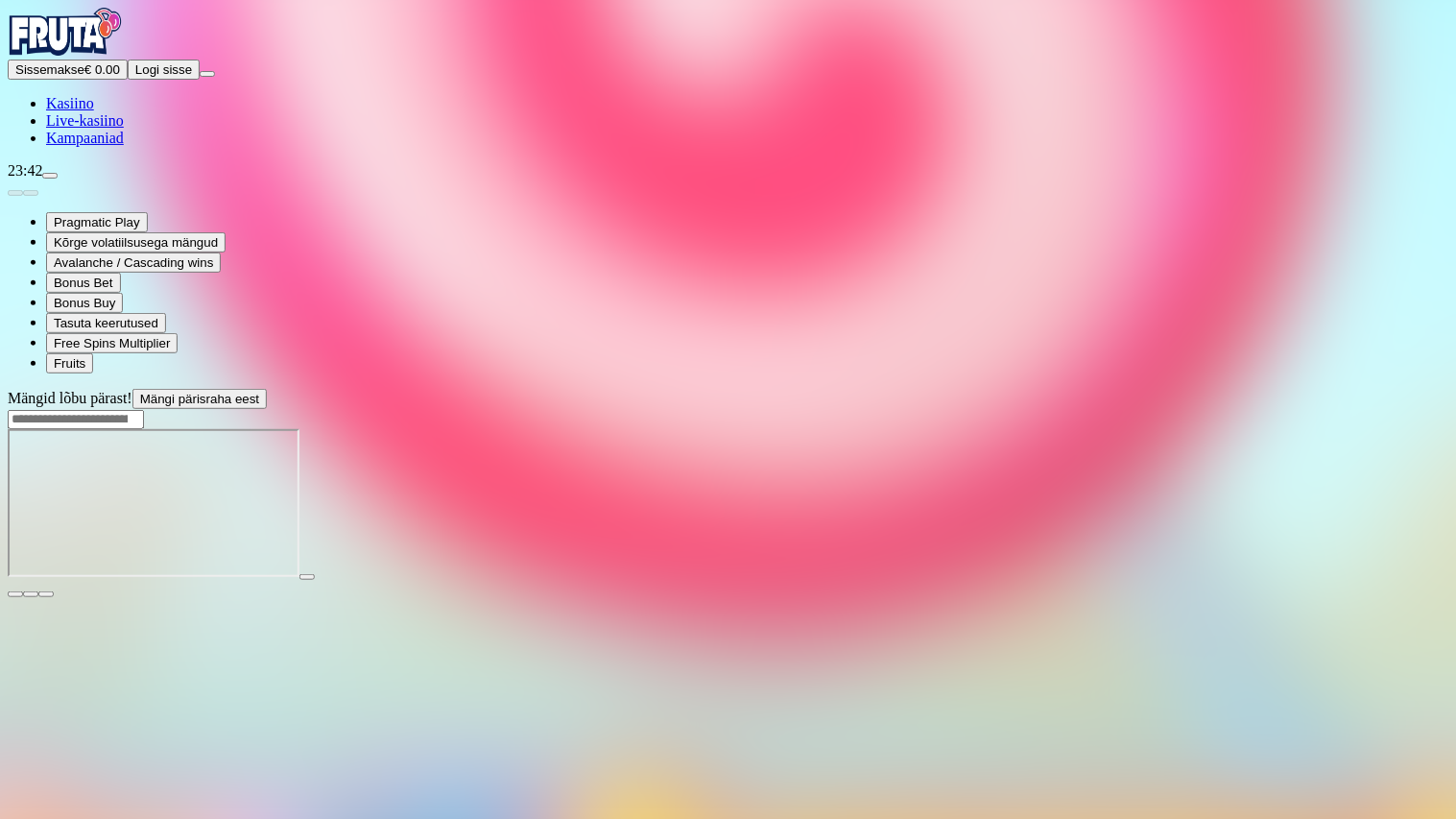 type 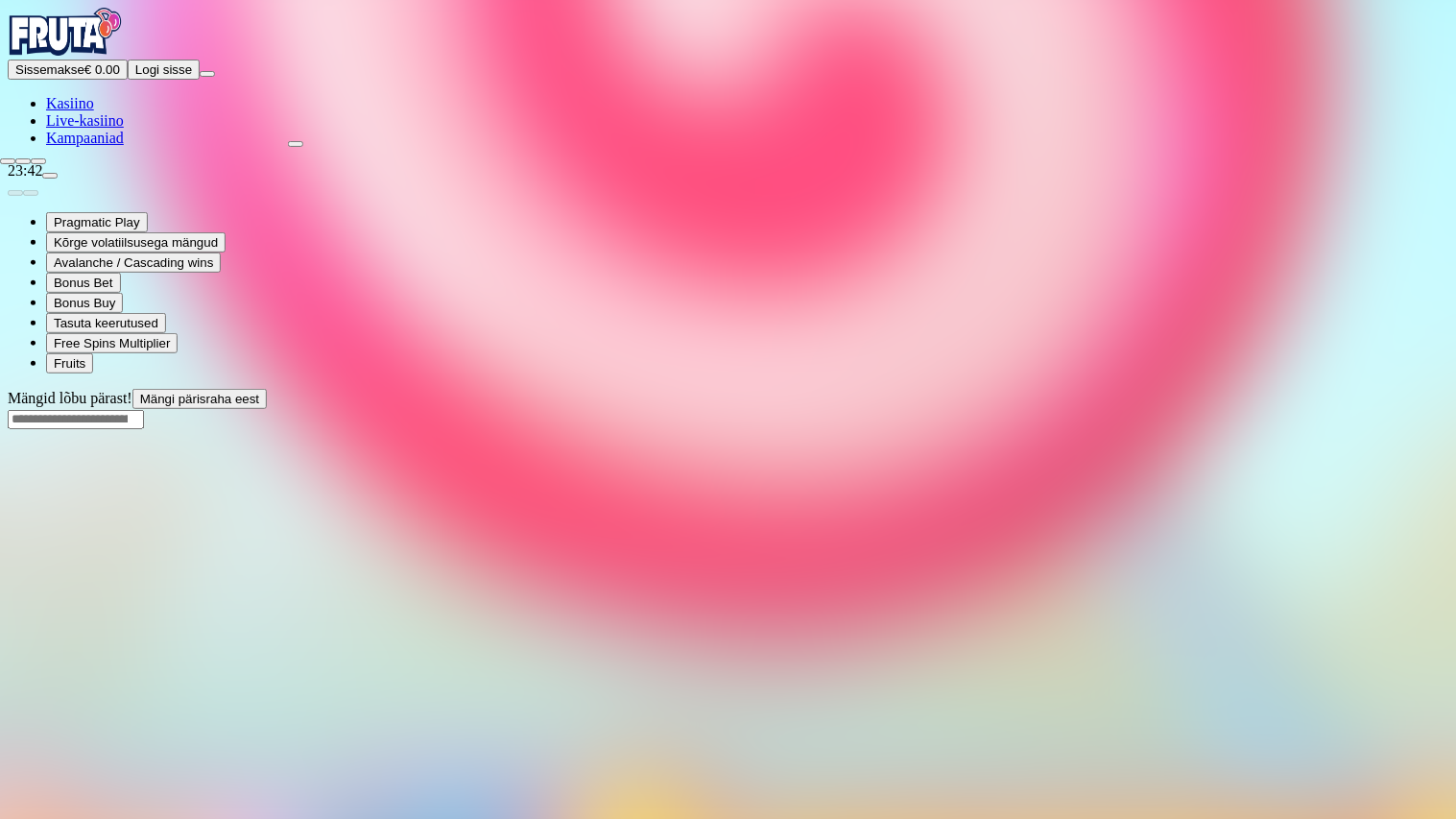 click at bounding box center [38, 161] 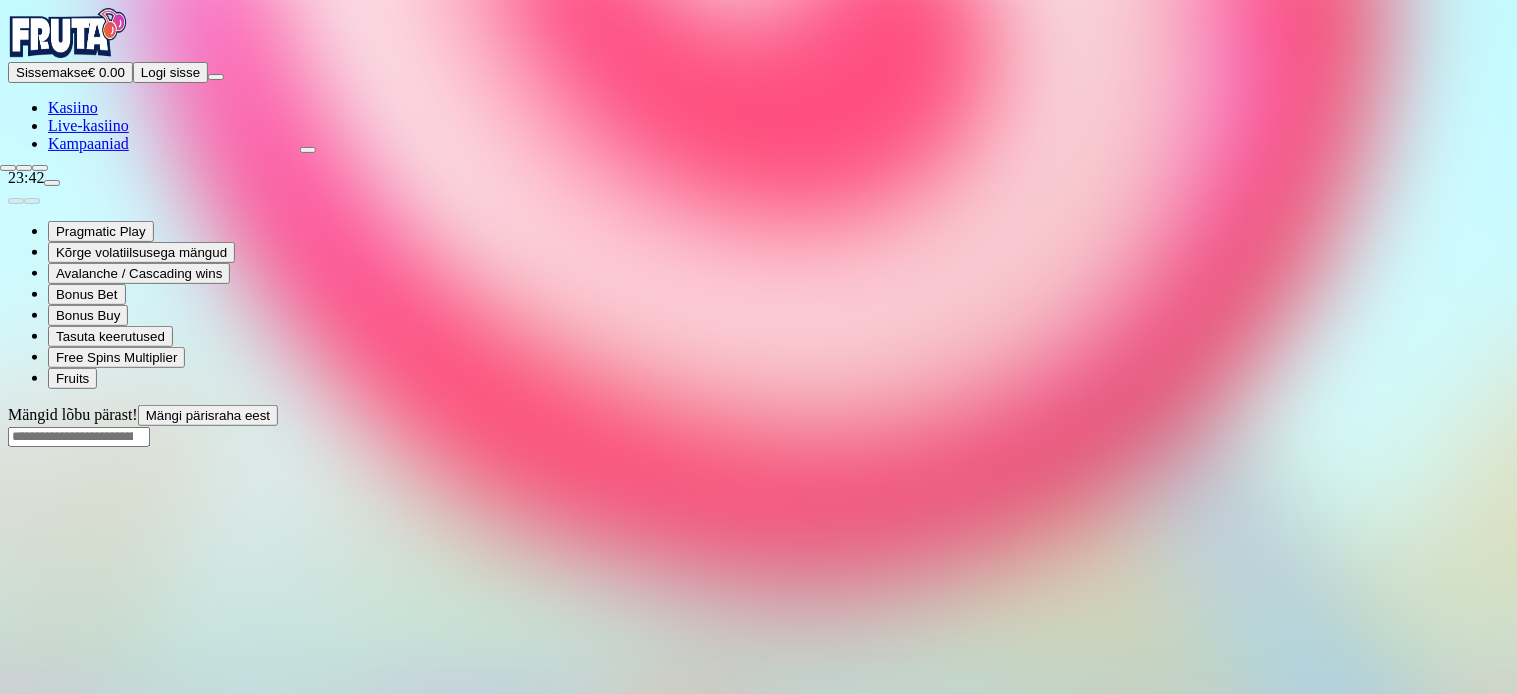 click at bounding box center (40, 168) 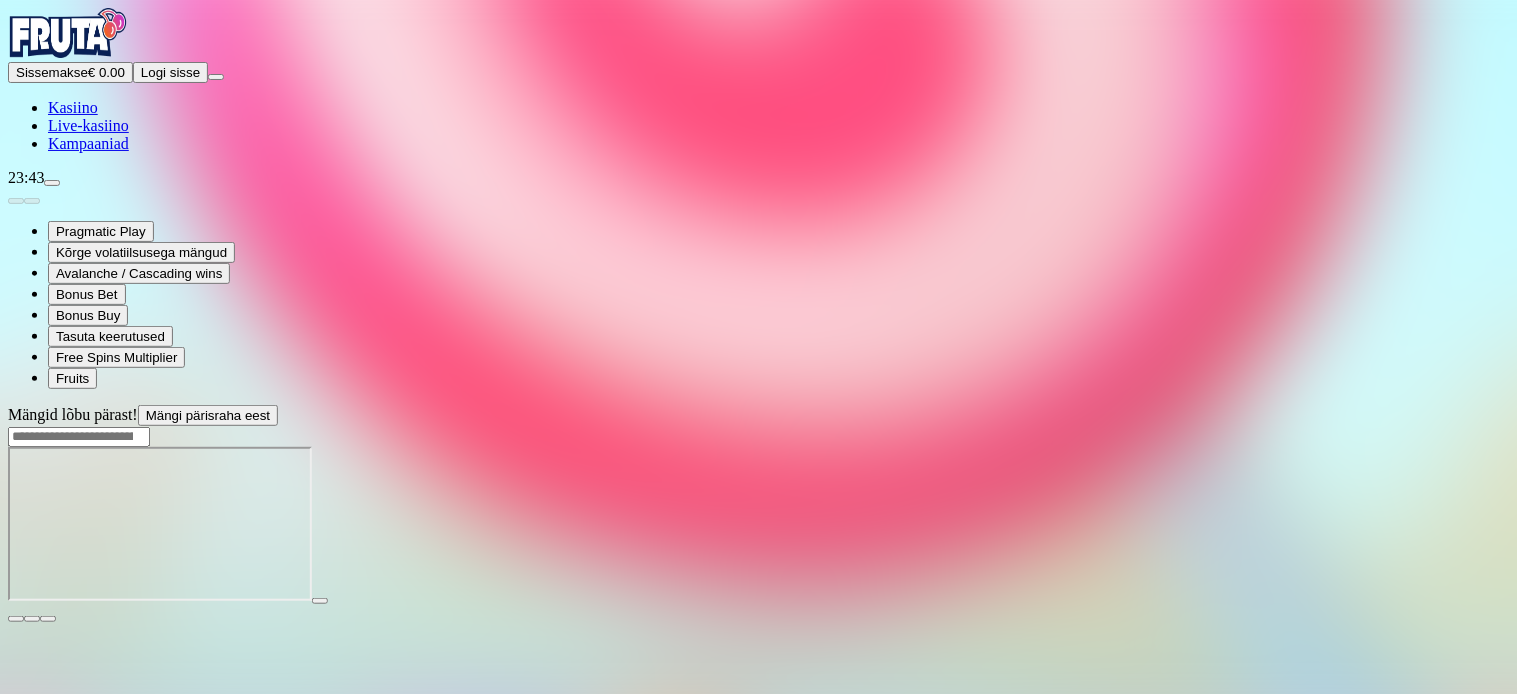 click at bounding box center [48, 619] 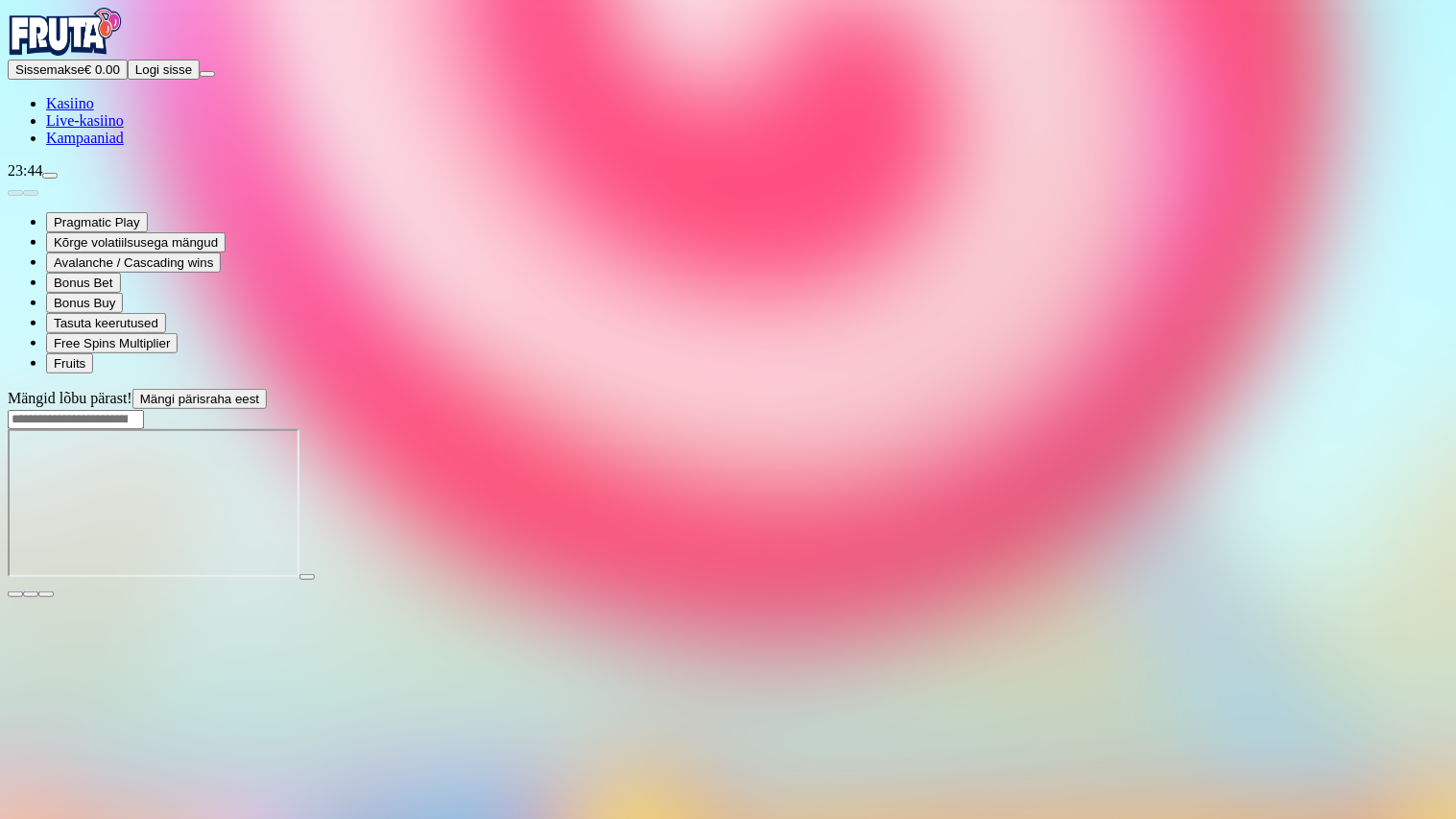 click at bounding box center [46, 594] 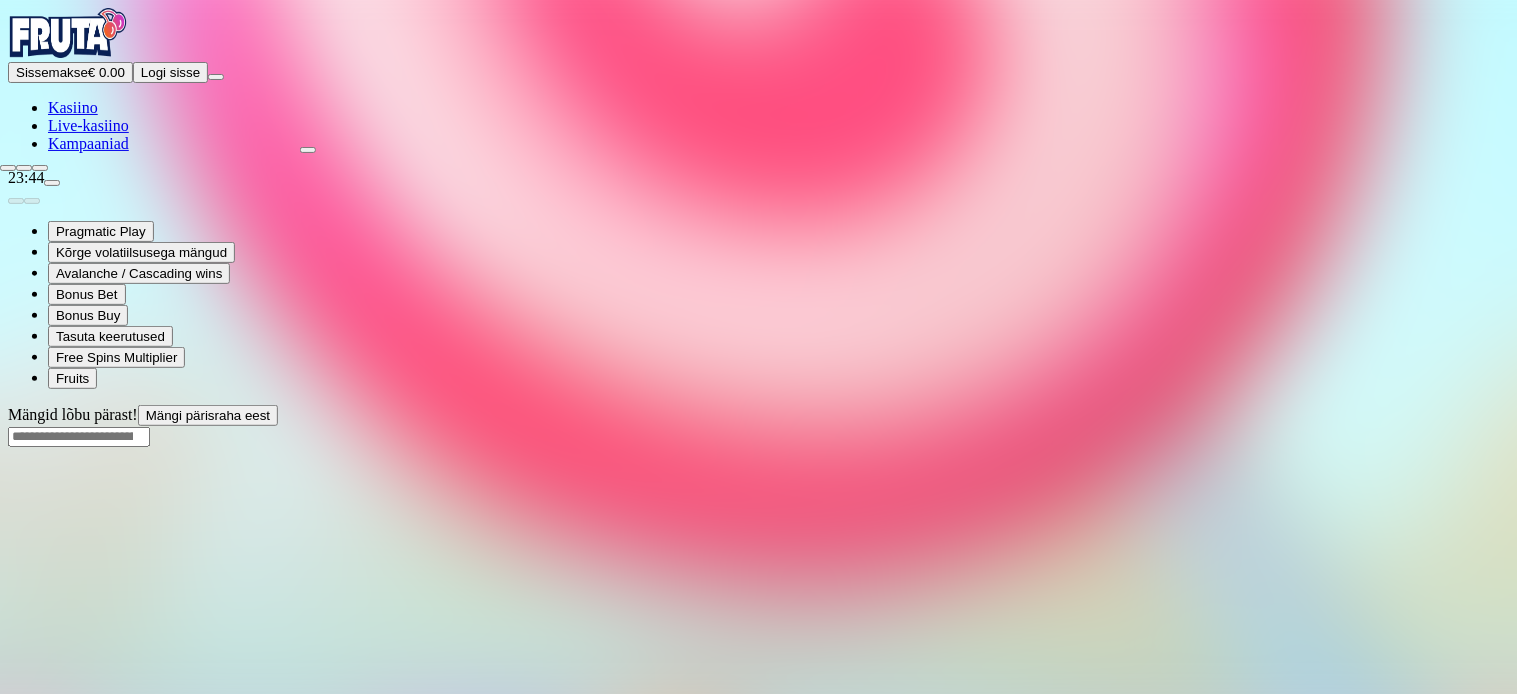 click at bounding box center [40, 168] 